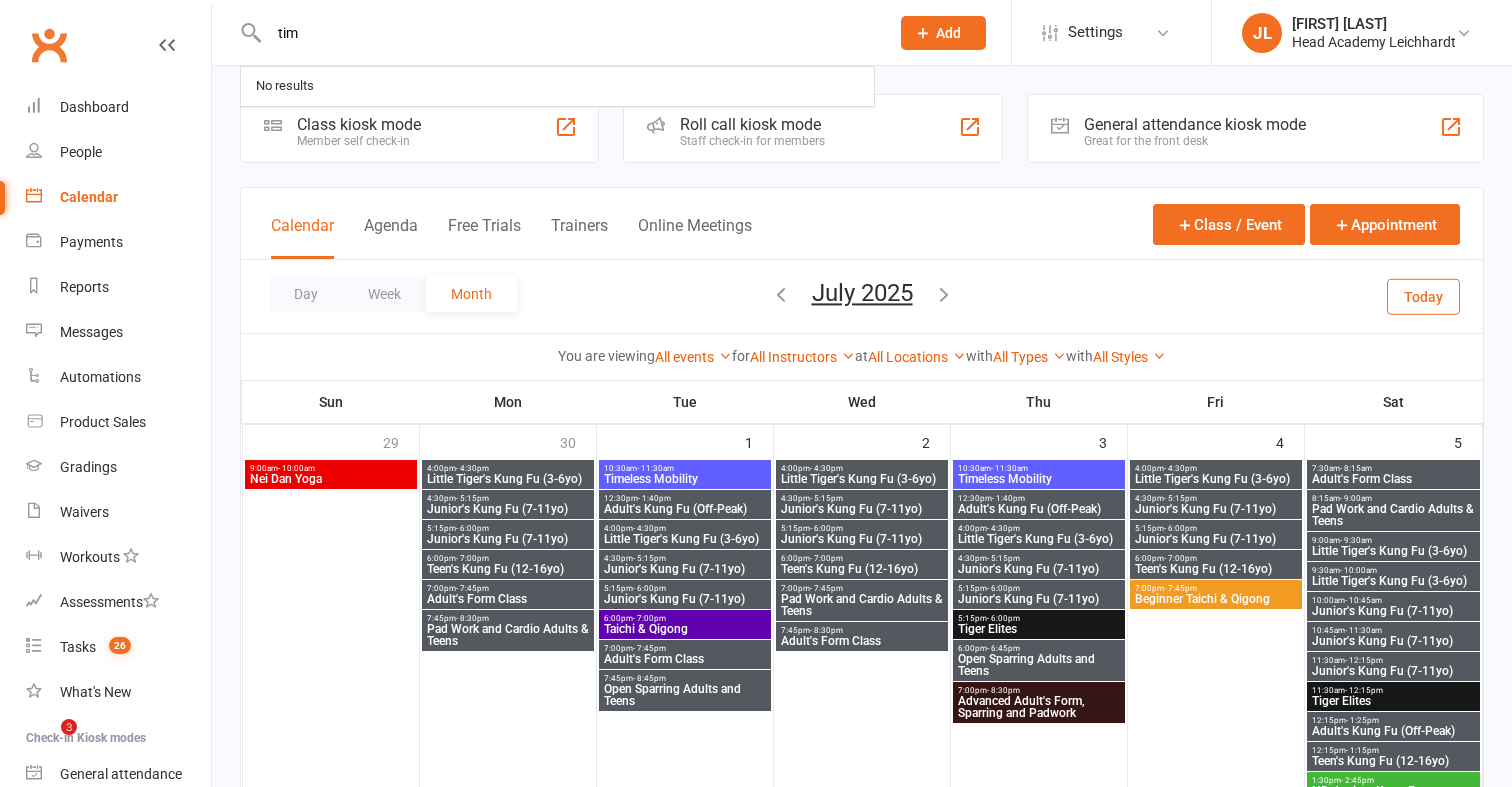 scroll, scrollTop: 1531, scrollLeft: 0, axis: vertical 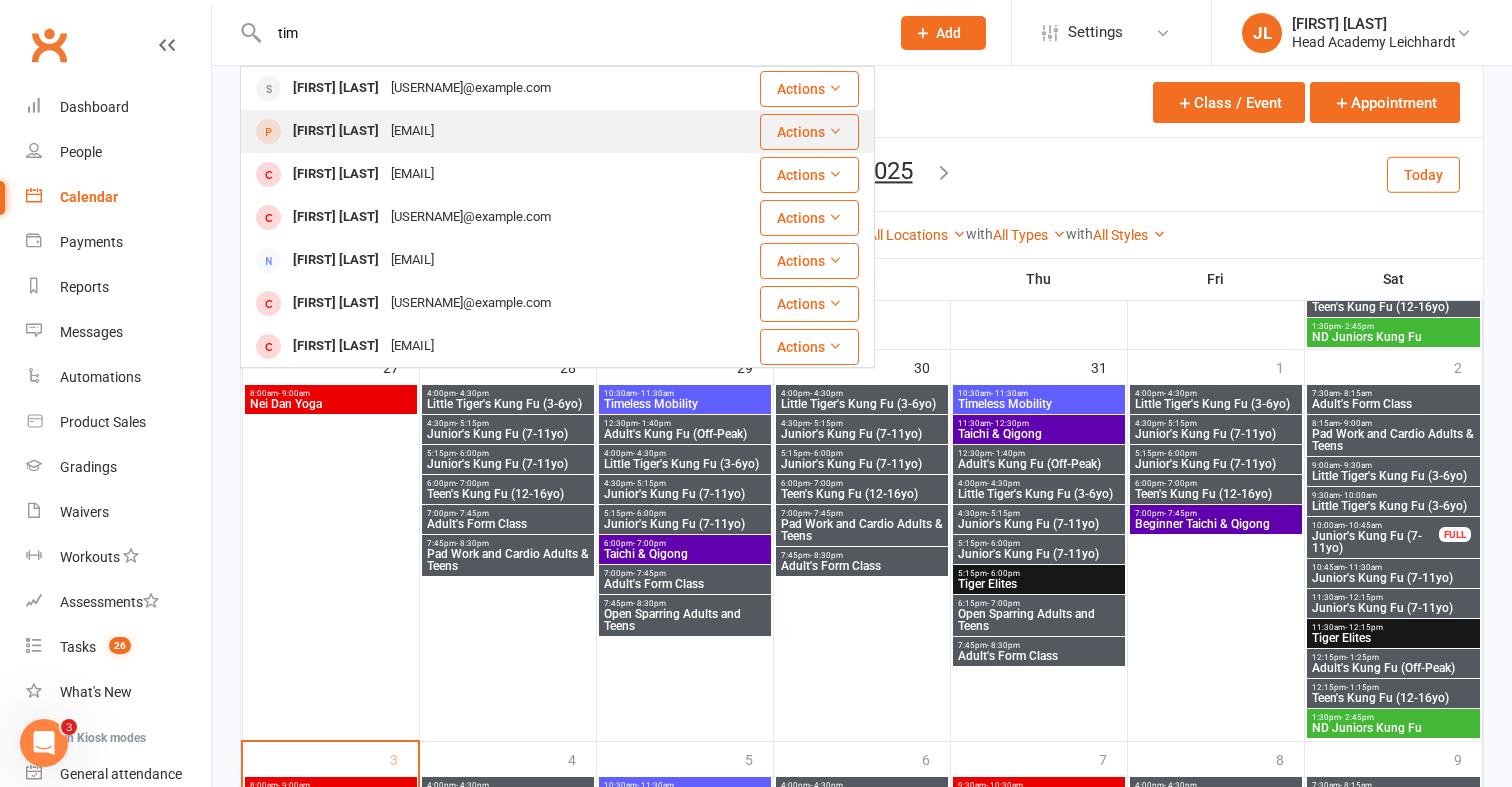 type on "tim" 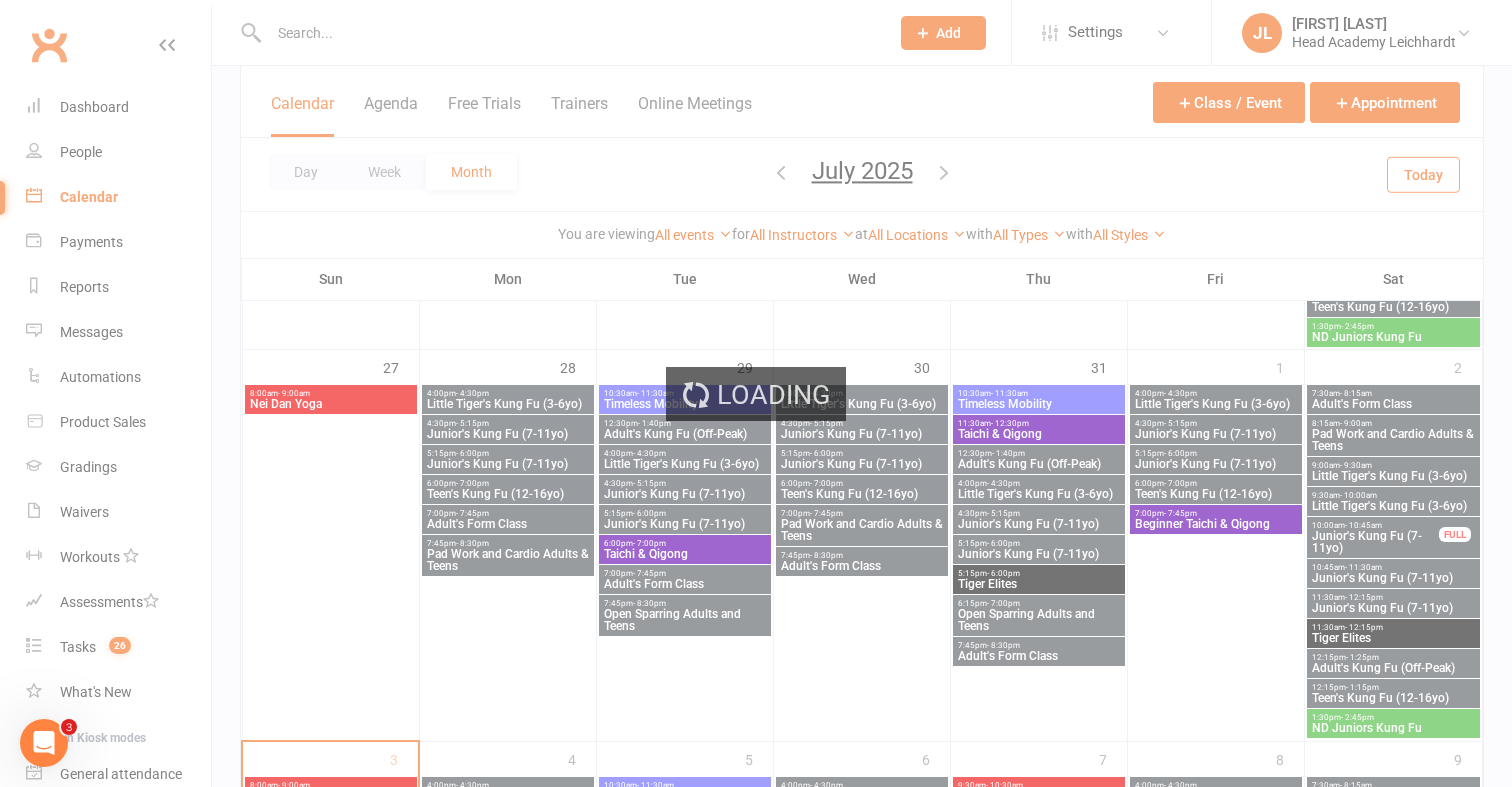 scroll, scrollTop: 0, scrollLeft: 0, axis: both 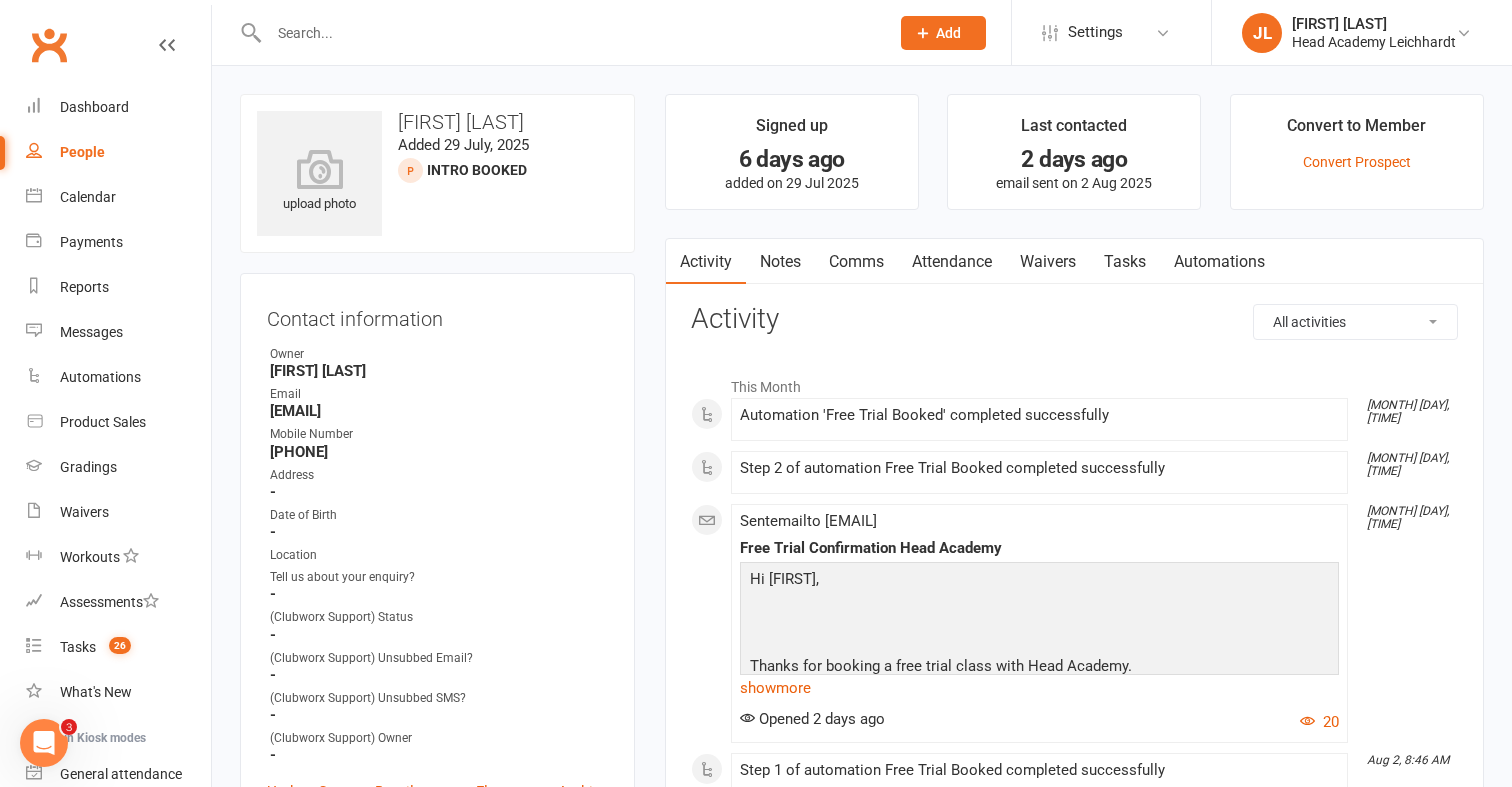 click on "Notes" at bounding box center [780, 262] 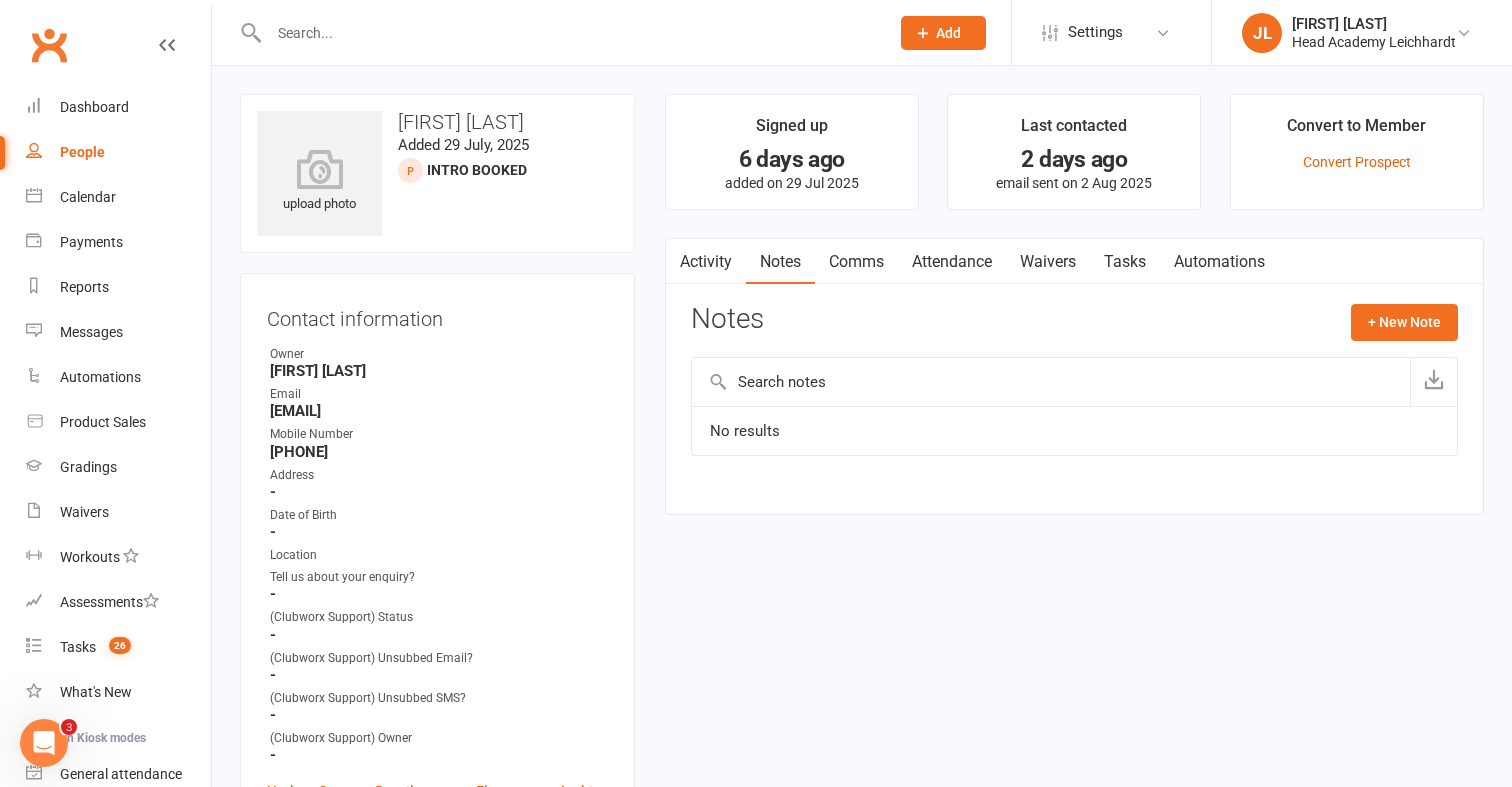 click on "Tasks" at bounding box center (1125, 262) 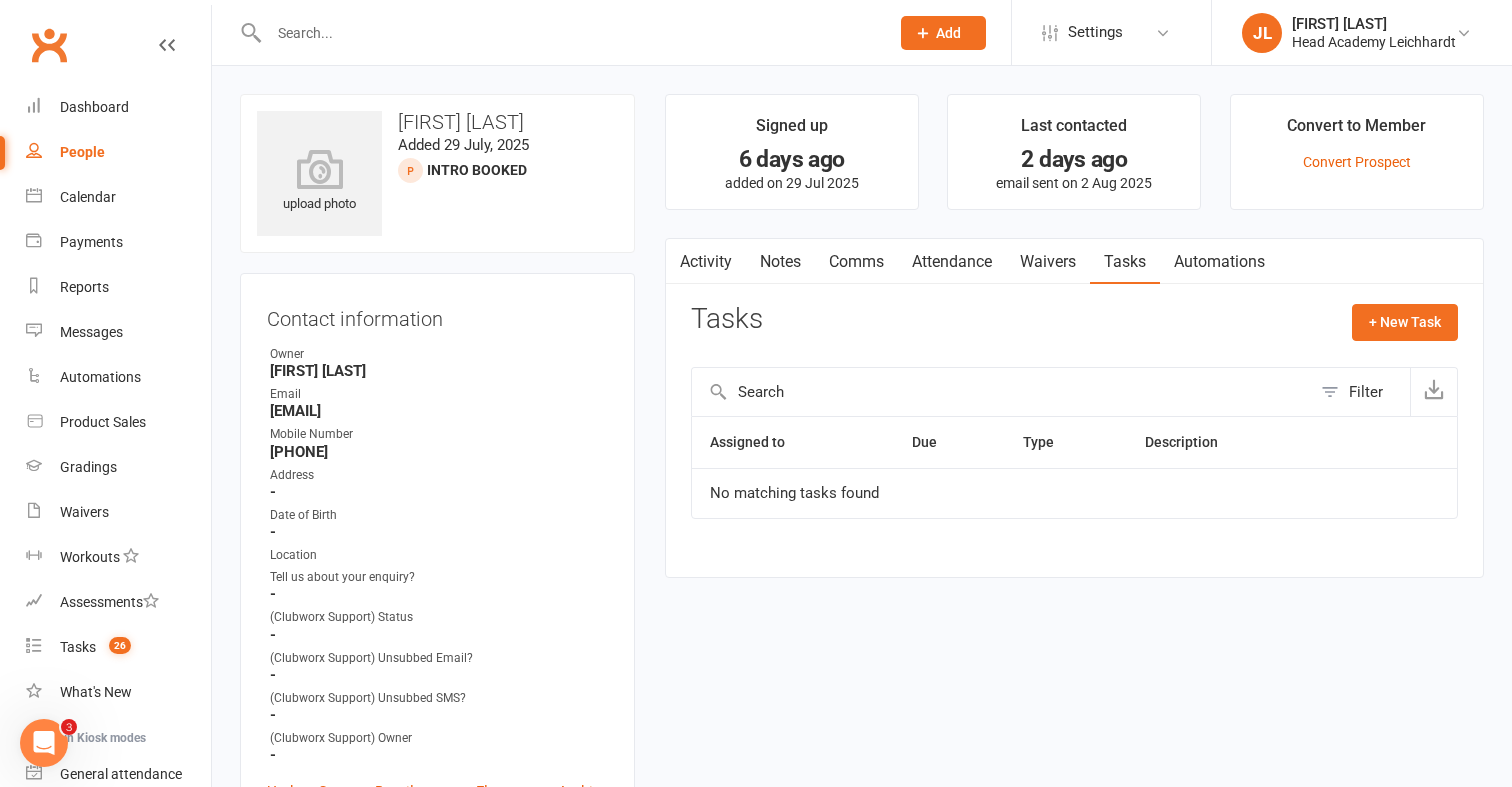click on "Notes" at bounding box center [780, 262] 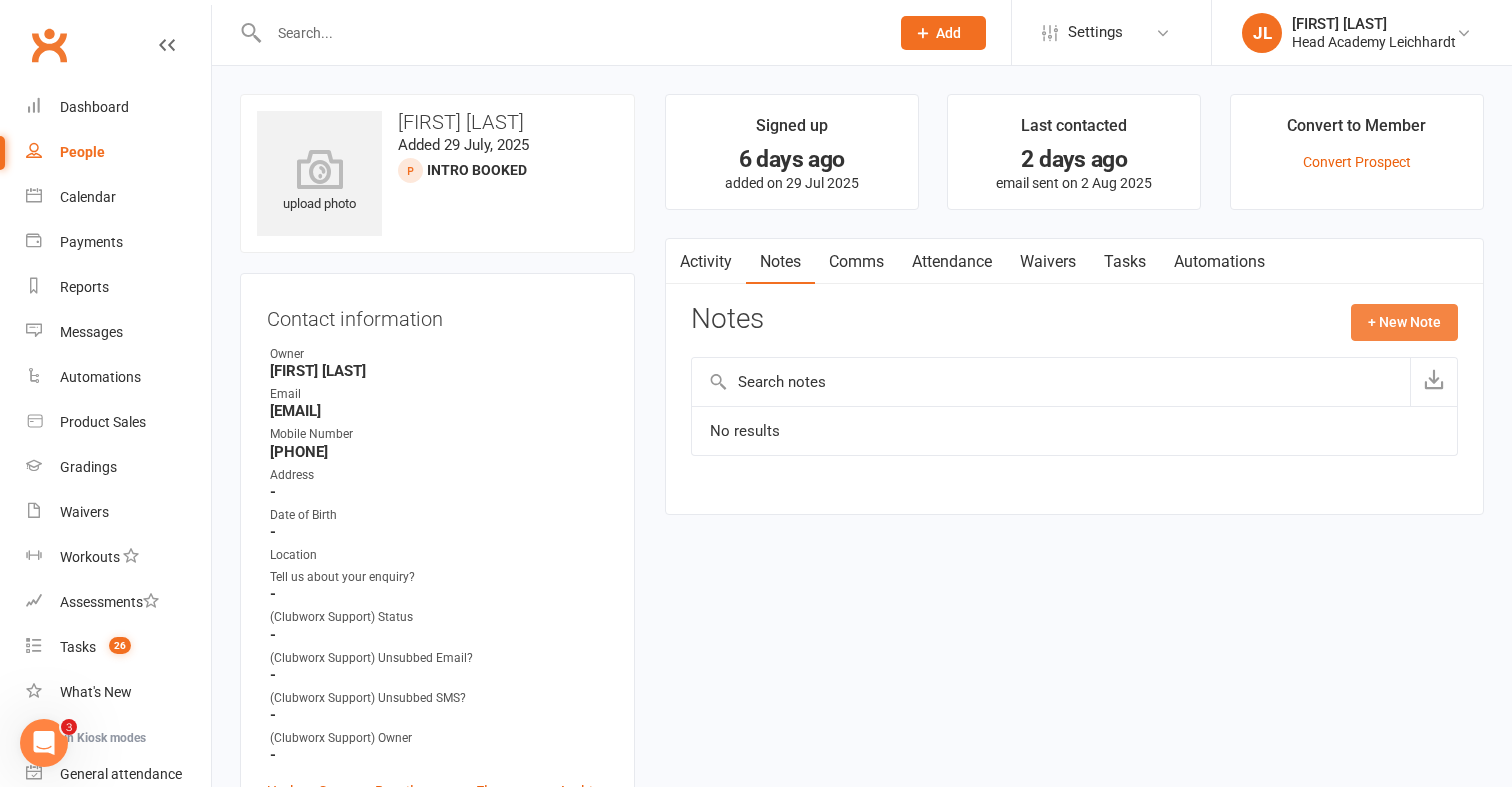 click on "+ New Note" at bounding box center (1404, 322) 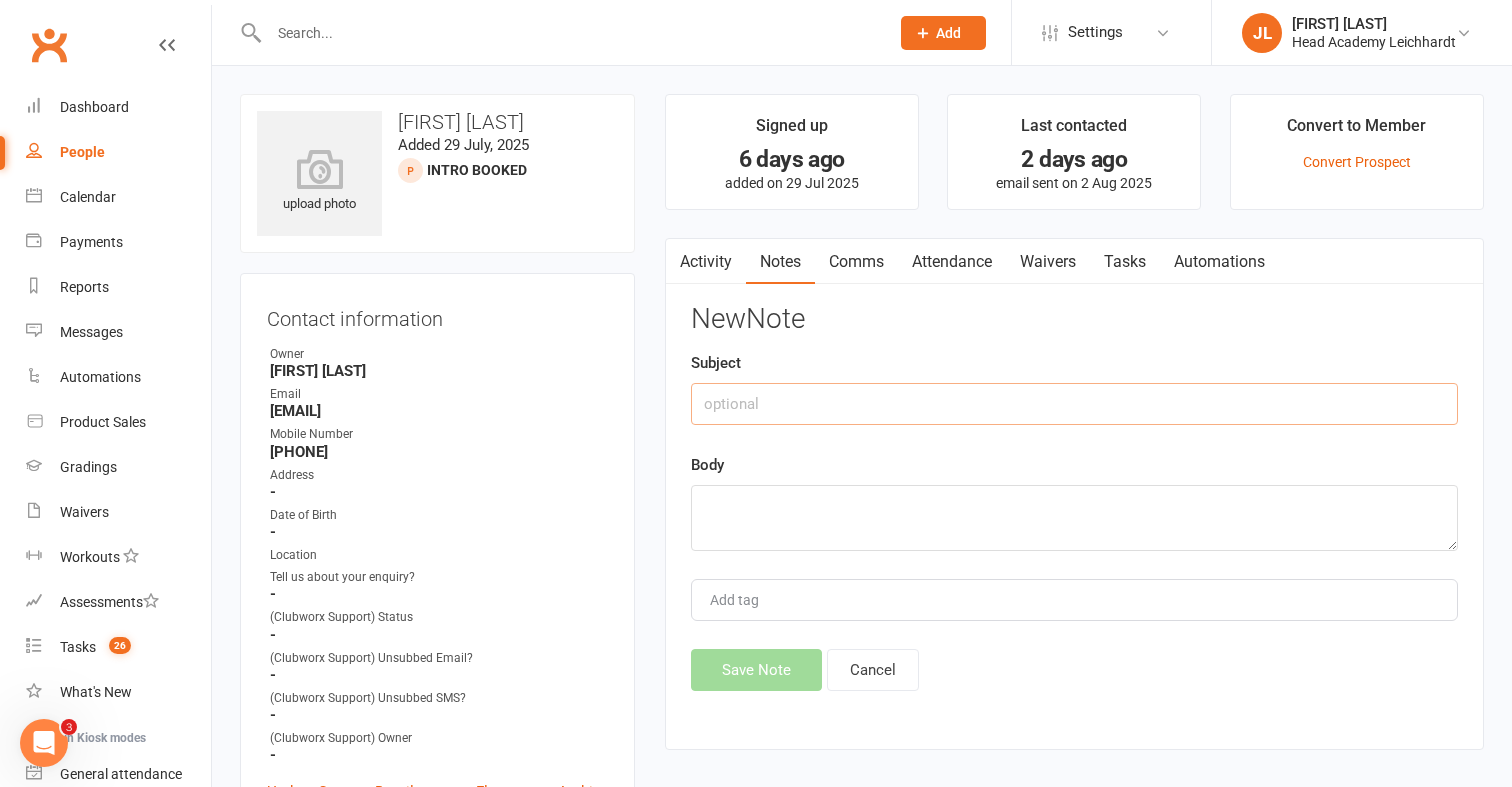 click at bounding box center [1074, 404] 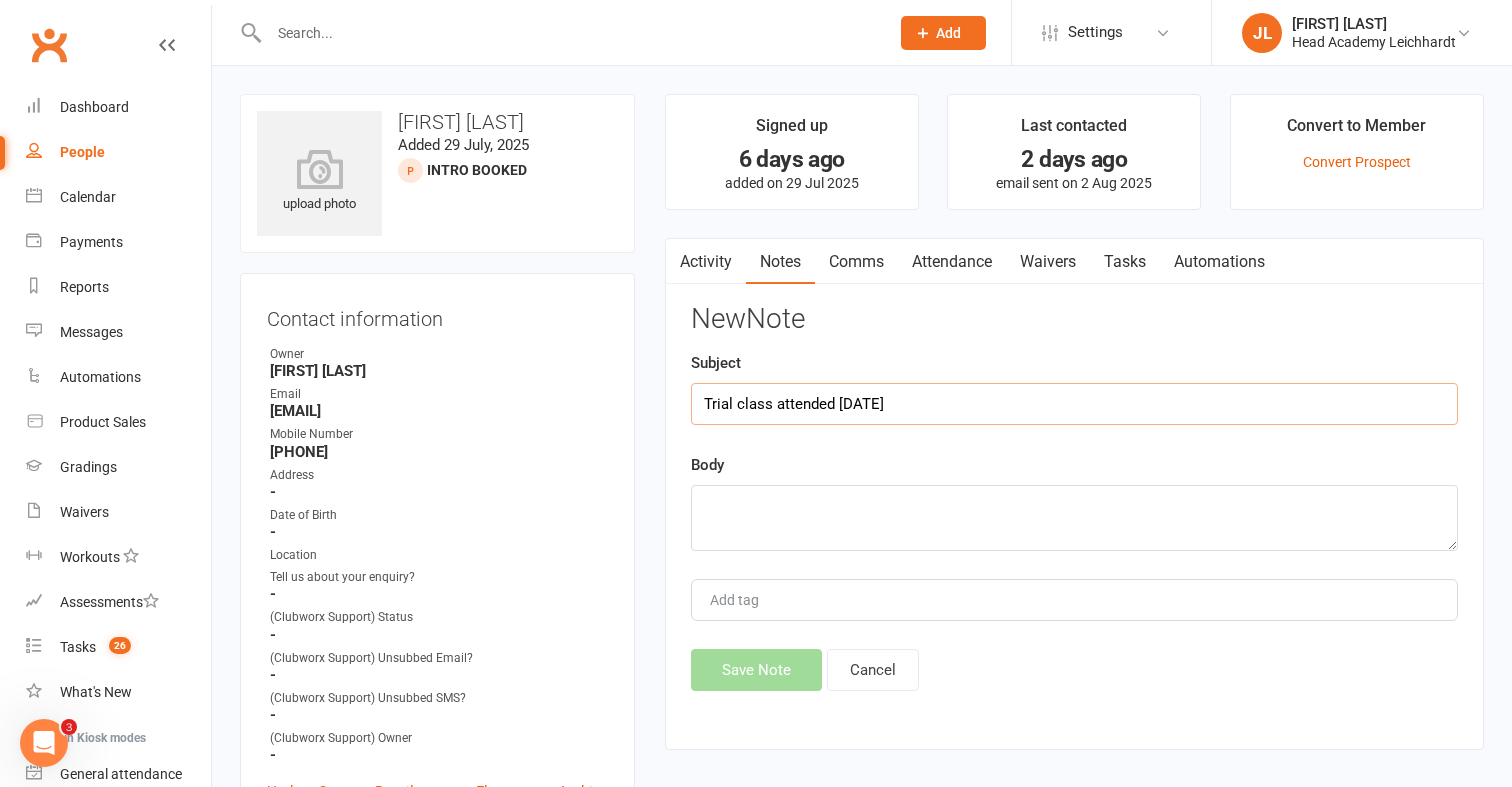 type on "Trial class attended [DATE]" 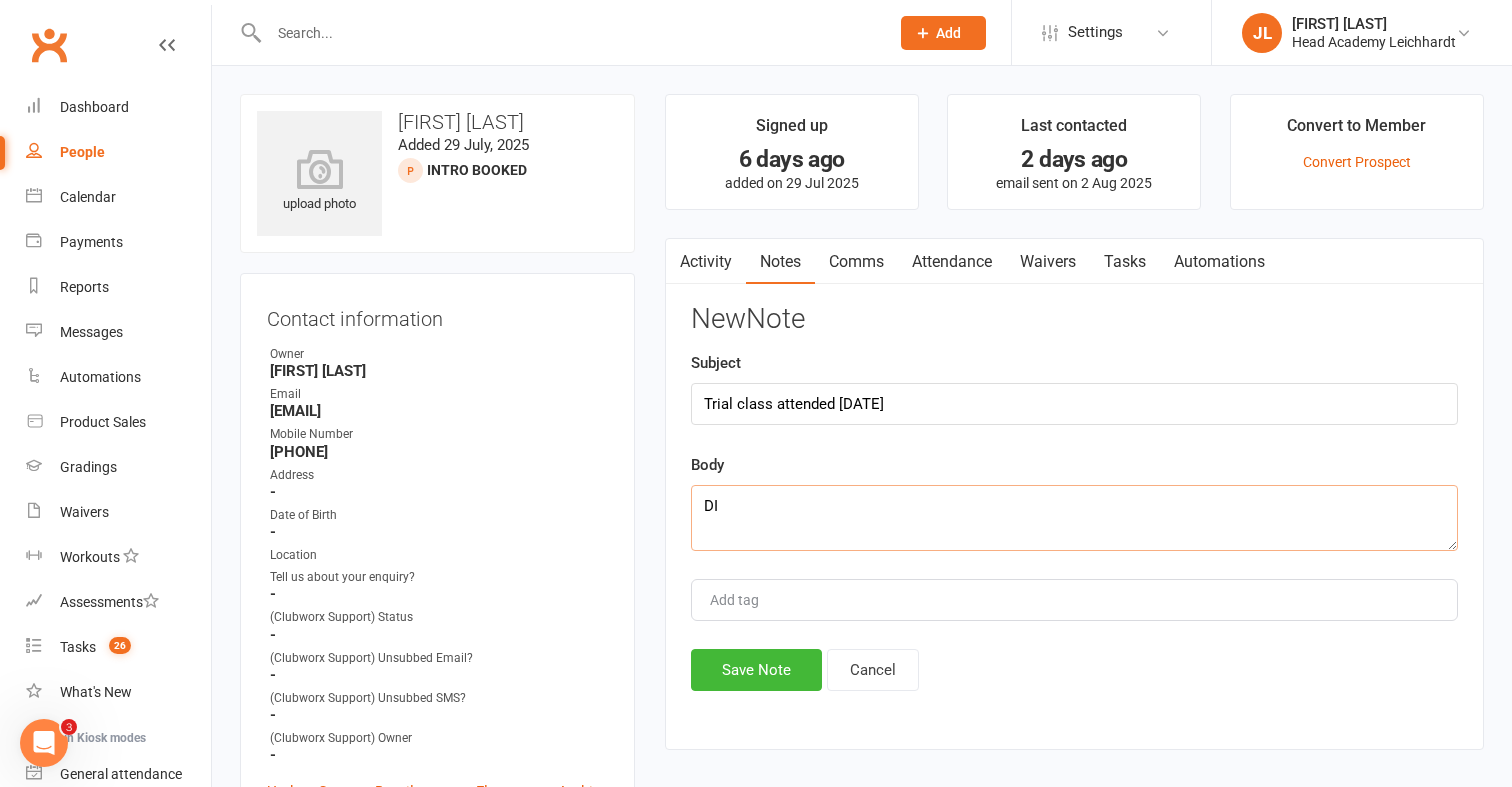 type on "D" 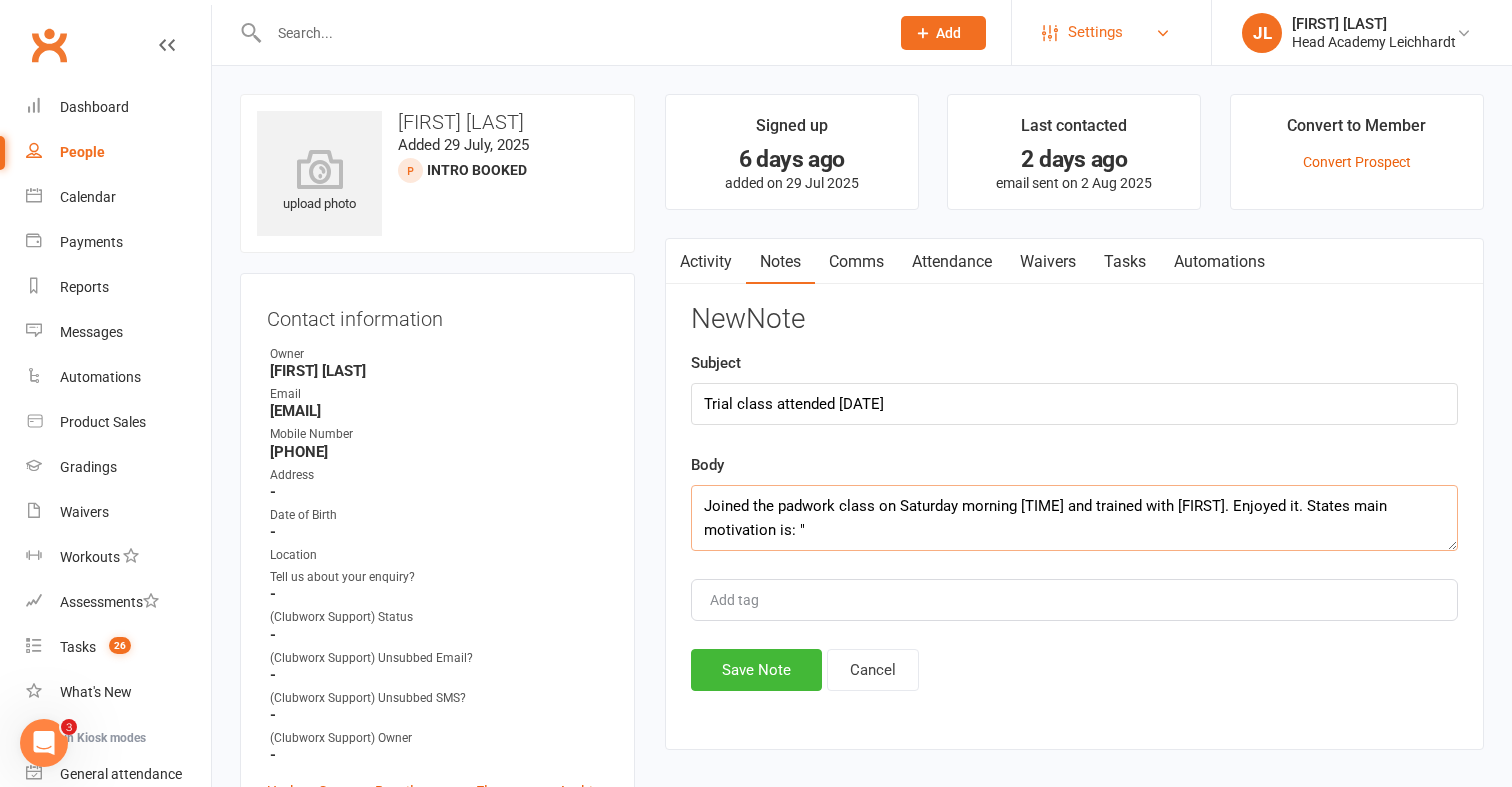 paste on "I used to go to the gym 2-3 days a week - my favourite class was calisthenics with a martial artist/stunt man teacher - so I'm looking for something to fill that void, e.g. a martial art that combines a bit of cardio and flexibility and some strength." 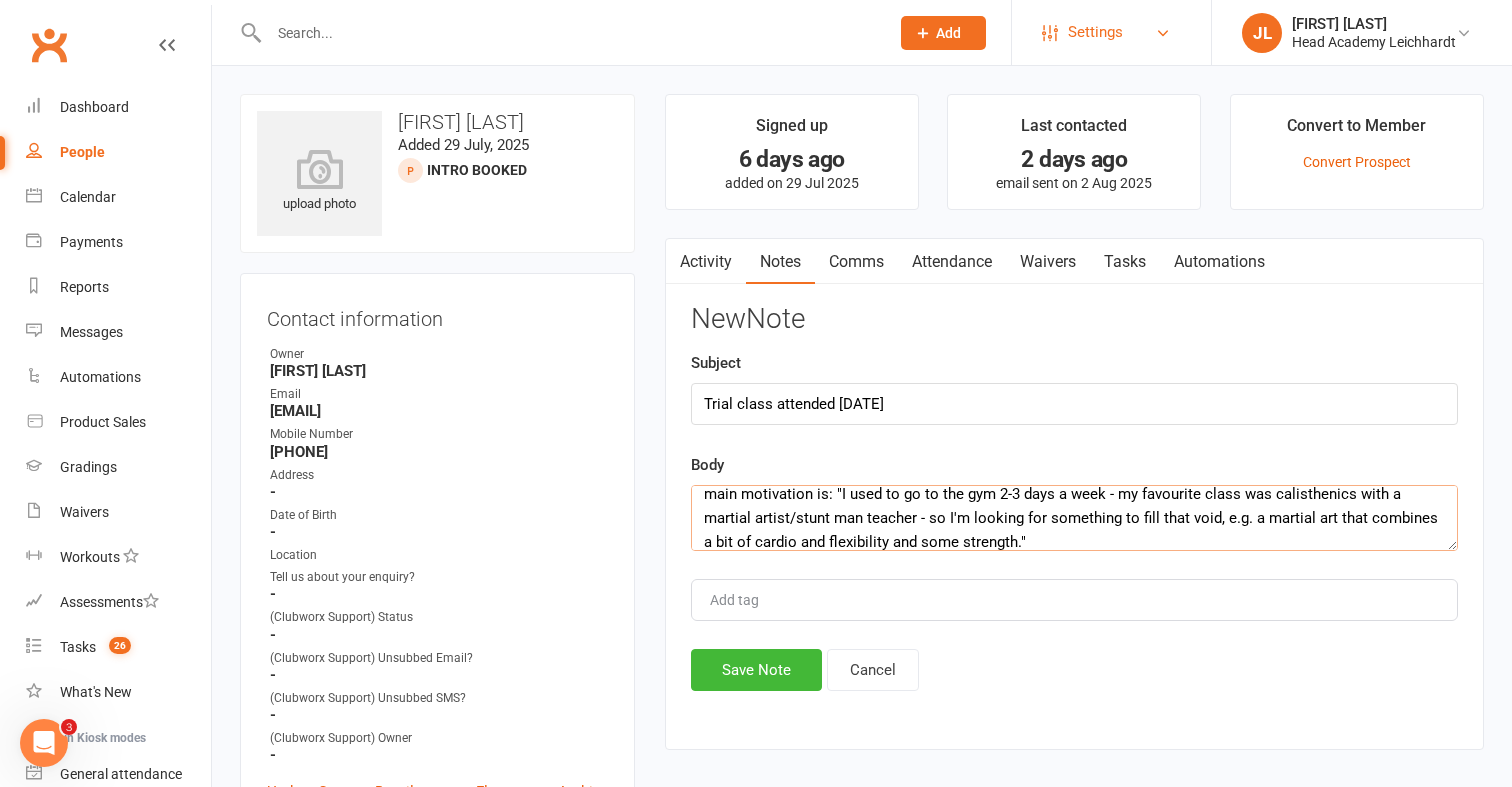 scroll, scrollTop: 60, scrollLeft: 0, axis: vertical 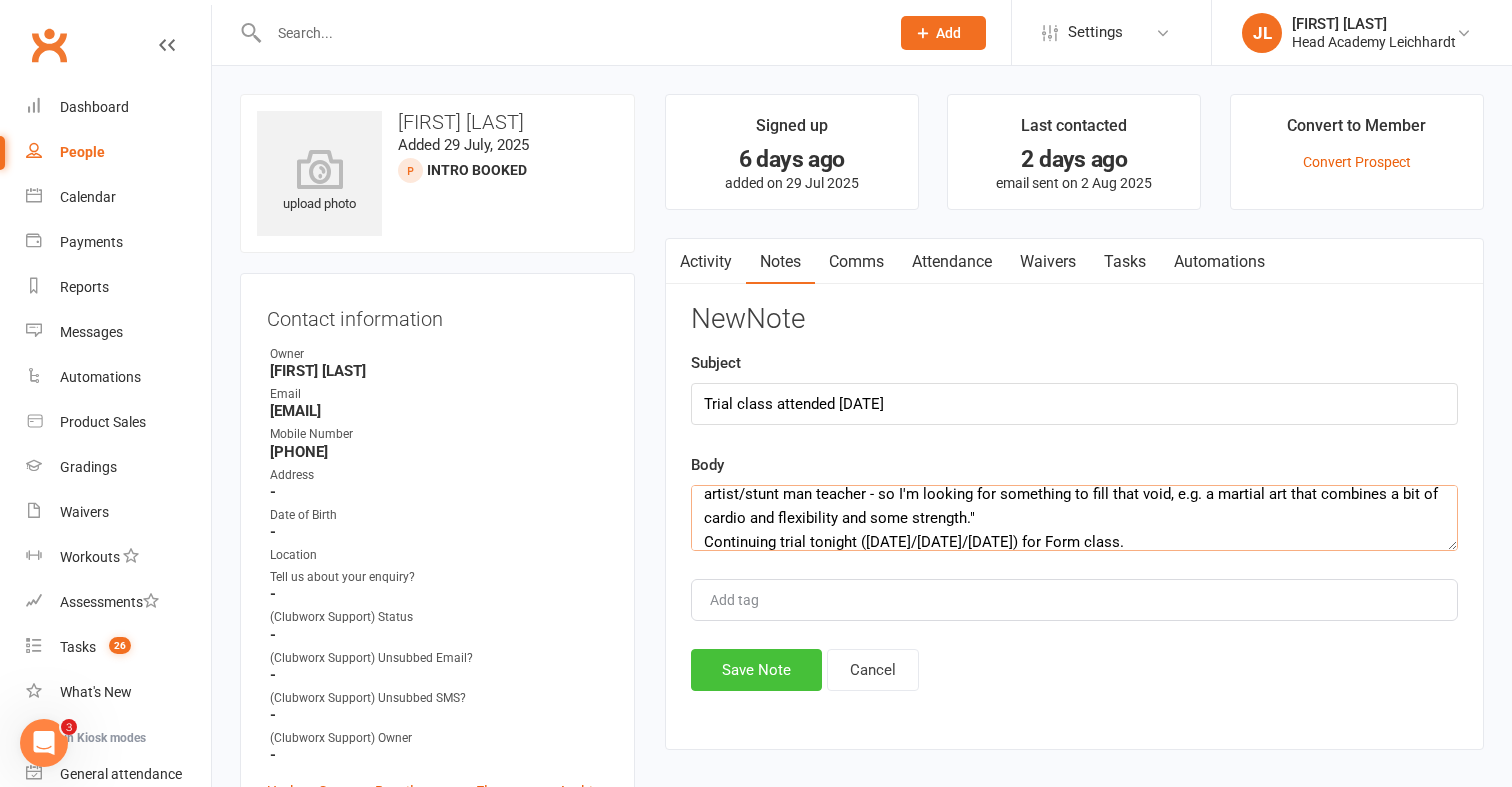 type on "Joined the padwork class on Saturday morning 8:15am and trained with [FIRST]. Enjoyed it. States main motivation is: "I used to go to the gym 2-3 days a week - my favourite class was calisthenics with a martial artist/stunt man teacher - so I'm looking for something to fill that void, e.g. a martial art that combines a bit of cardio and flexibility and some strength."
Continuing trial tonight ([DATE]/[DATE]/[DATE]) for Form class." 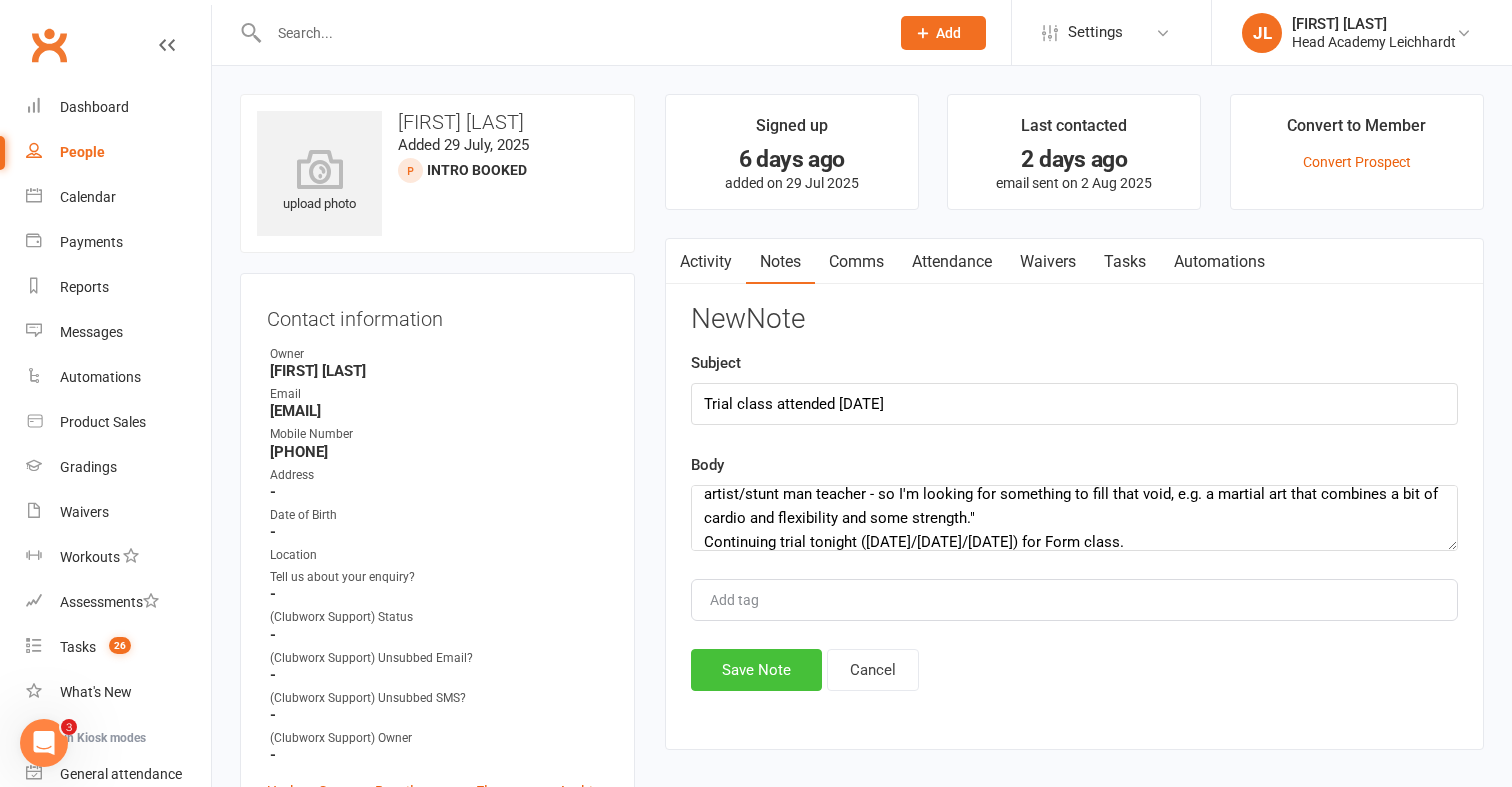 click on "Save Note" at bounding box center (756, 670) 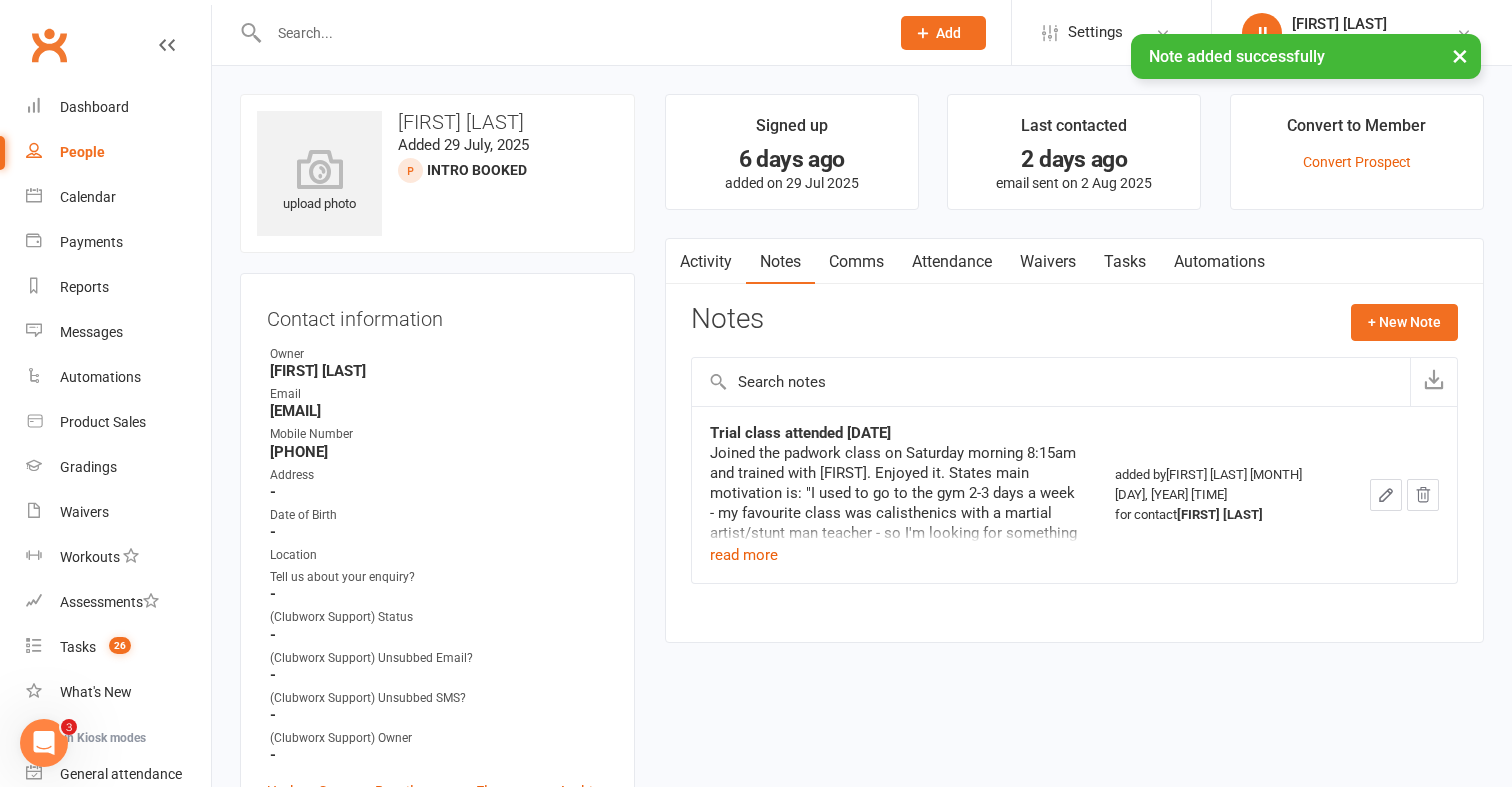 click on "Activity Notes Comms Attendance Waivers Tasks Automations
Notes + New Note Trial class attended [MONTH]/[DAY]/[YEAR] Joined the padwork class on Saturday morning 8:15am and trained with [FIRST] [LAST]. Enjoyed it. [STATE] main motivation is: "I used to go to the gym 2-3 days a week - my favourite class was calisthenics with a martial artist/stunt man teacher - so I'm looking for something to fill that void, e.g. a martial art that combines a bit of cardio and flexibility and some strength."
Continuing trial tonight ([MONTH]/[DAY]/[YEAR]) for Form class.  read more added by  [FIRST] [LAST]   [MONTH] [DAY], [YEAR] [TIME] for contact  [FIRST] [LAST]" at bounding box center (1074, 440) 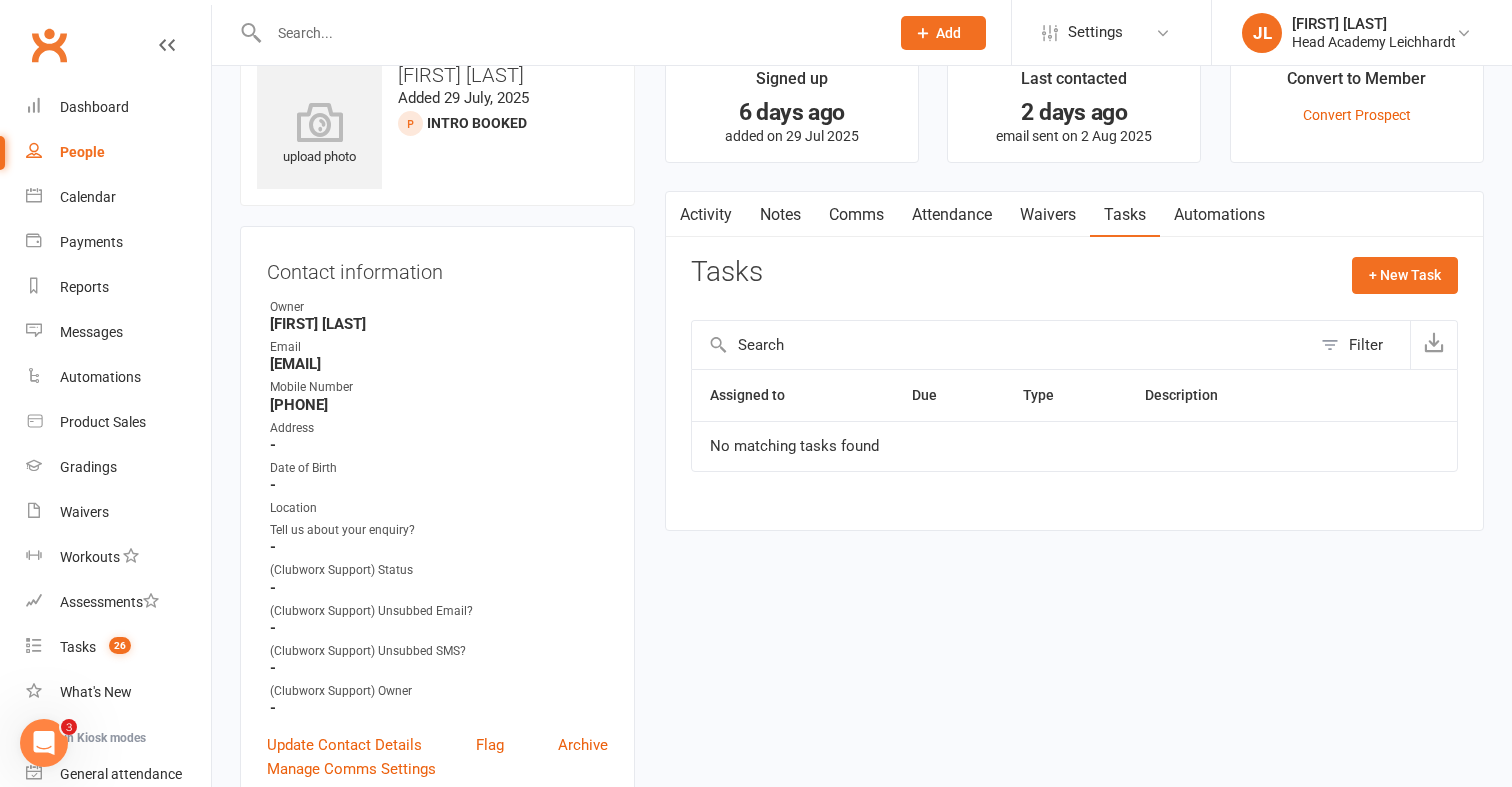 scroll, scrollTop: 0, scrollLeft: 0, axis: both 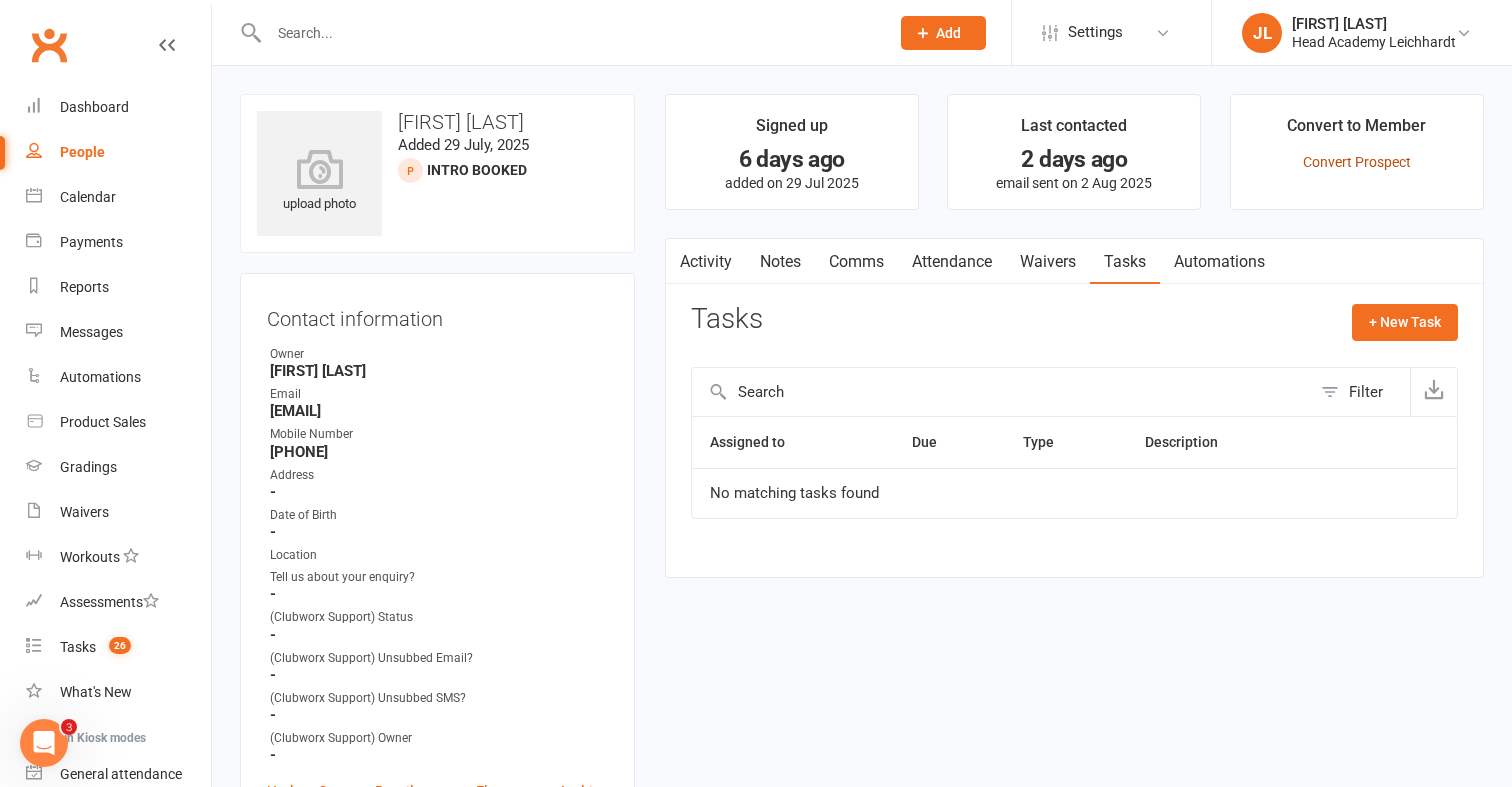 click on "Convert Prospect" at bounding box center (1357, 162) 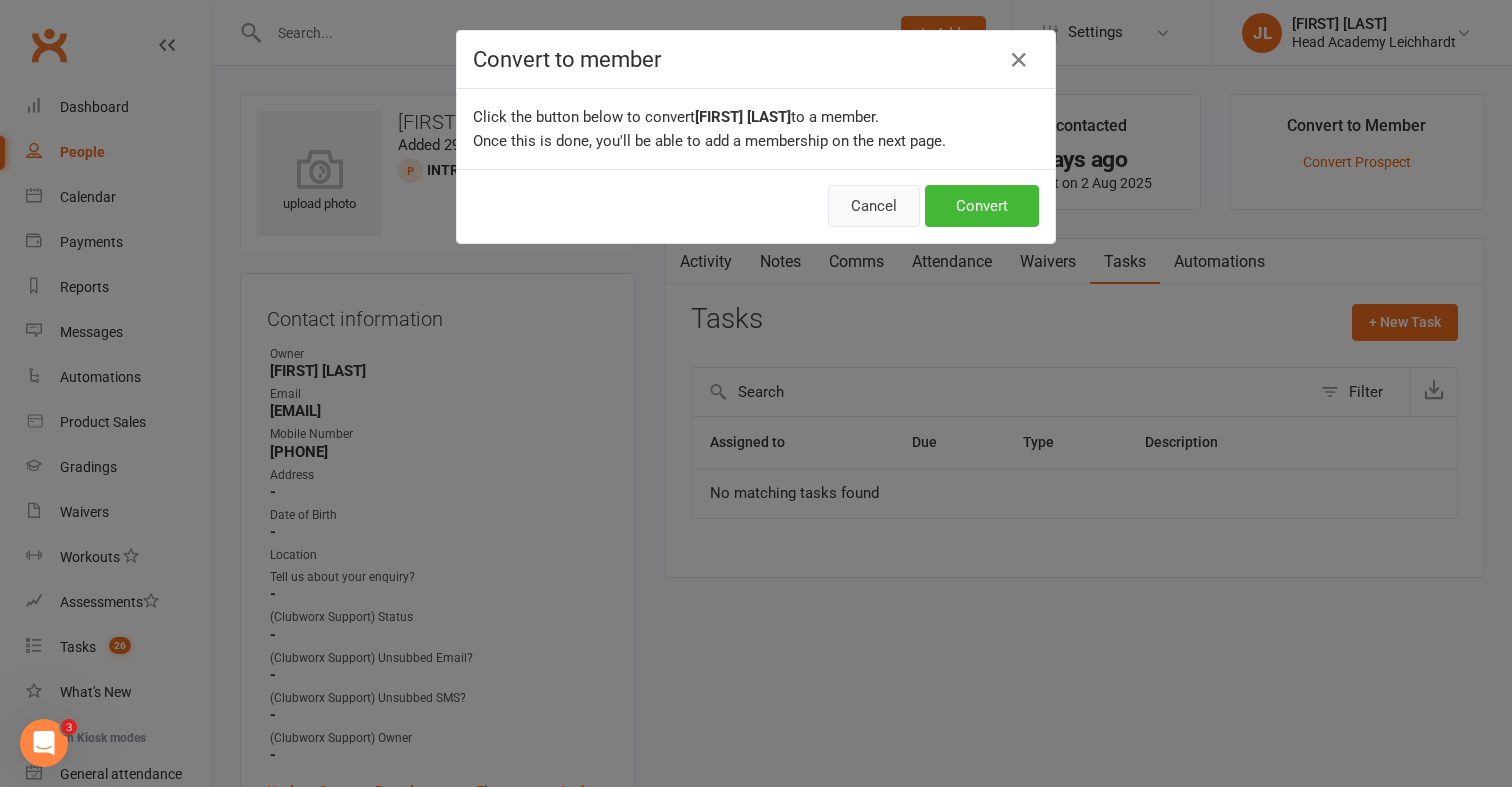 click on "Cancel" at bounding box center [874, 206] 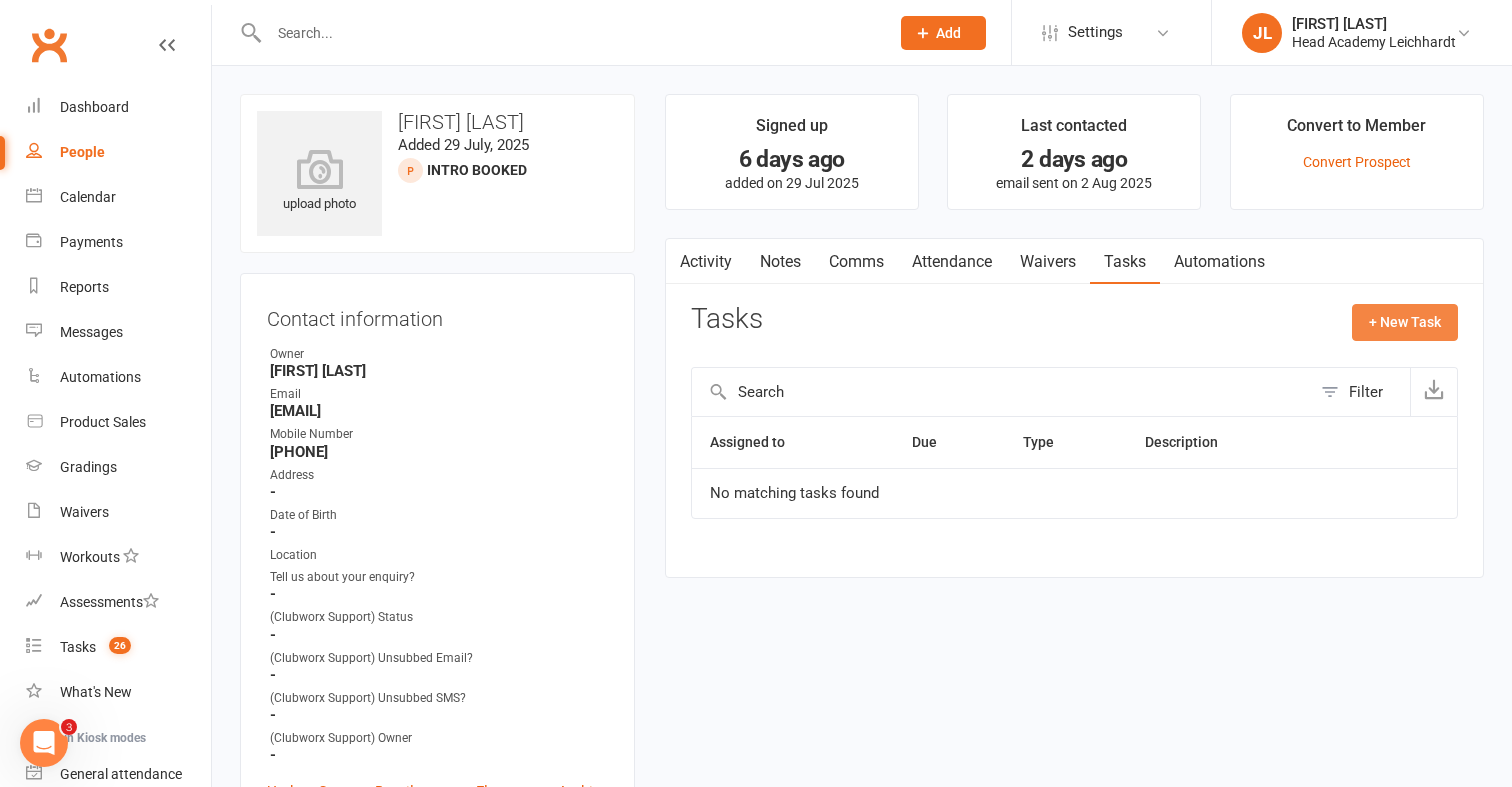 click on "+ New Task" at bounding box center [1405, 322] 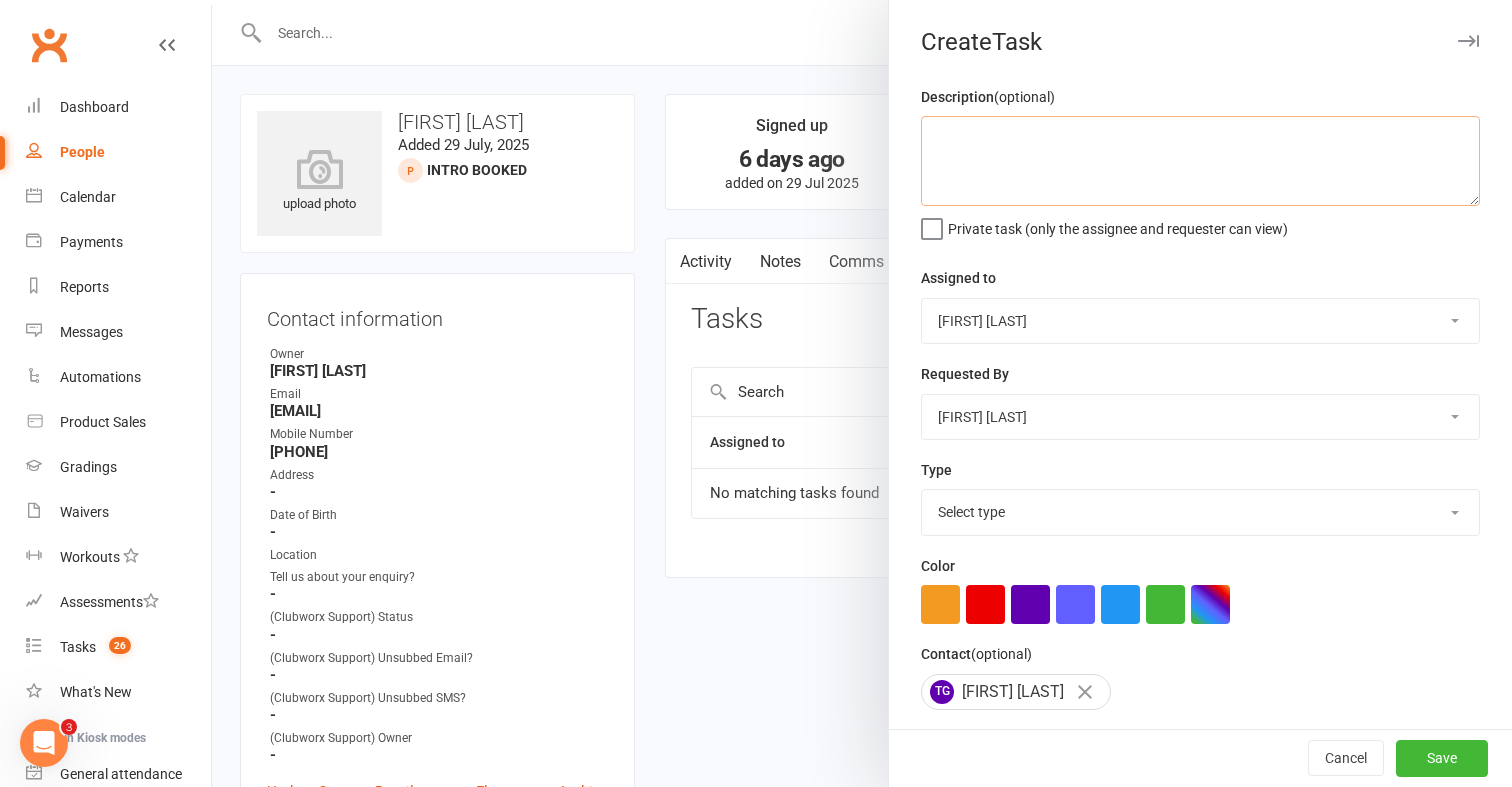click at bounding box center (1200, 161) 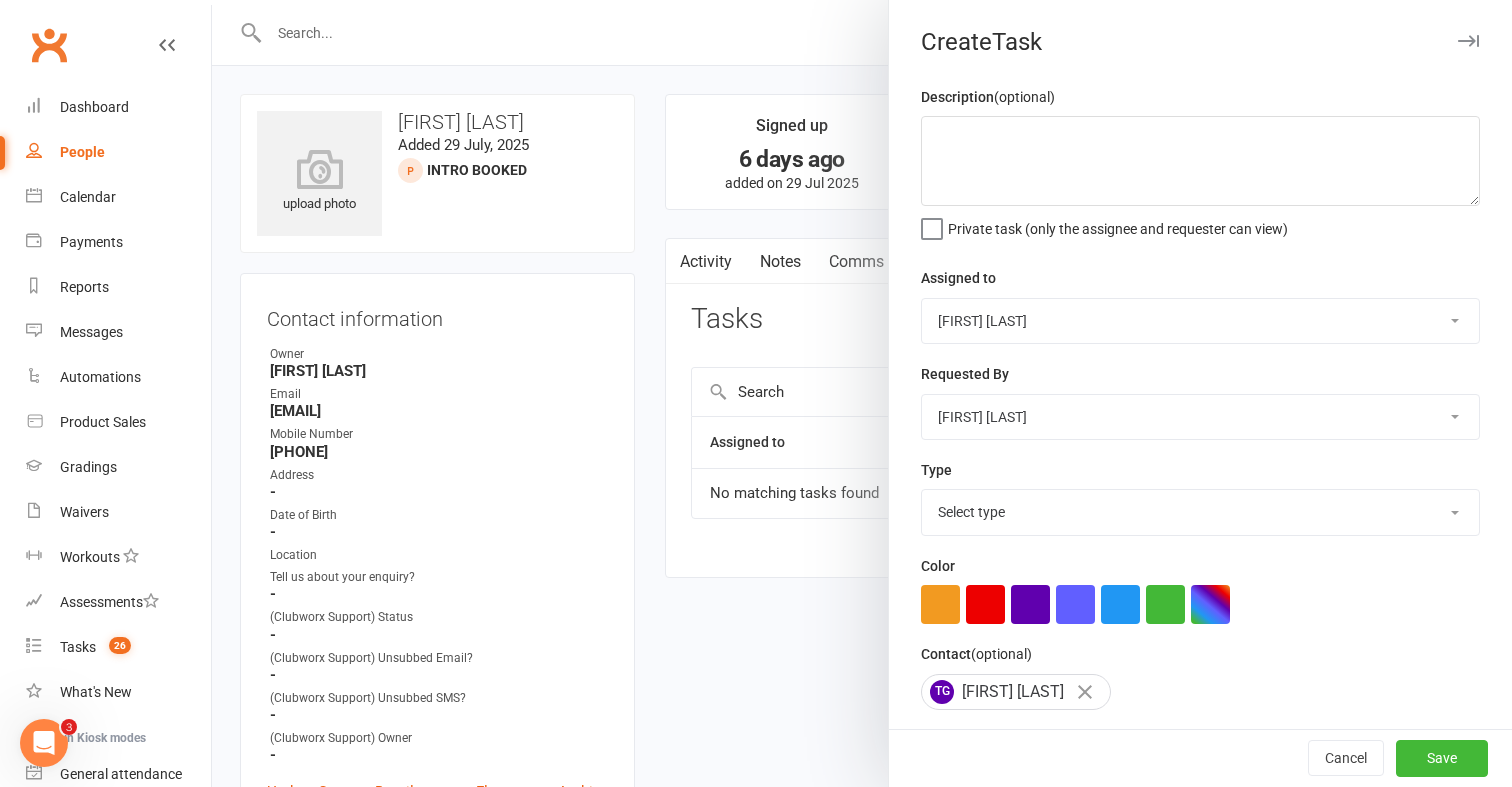 click on "[FIRST] [LAST] [FIRST] [LAST] [ORGANIZATION_NAME] [FIRST] [LAST] [FIRST] [LAST]" at bounding box center (1200, 321) 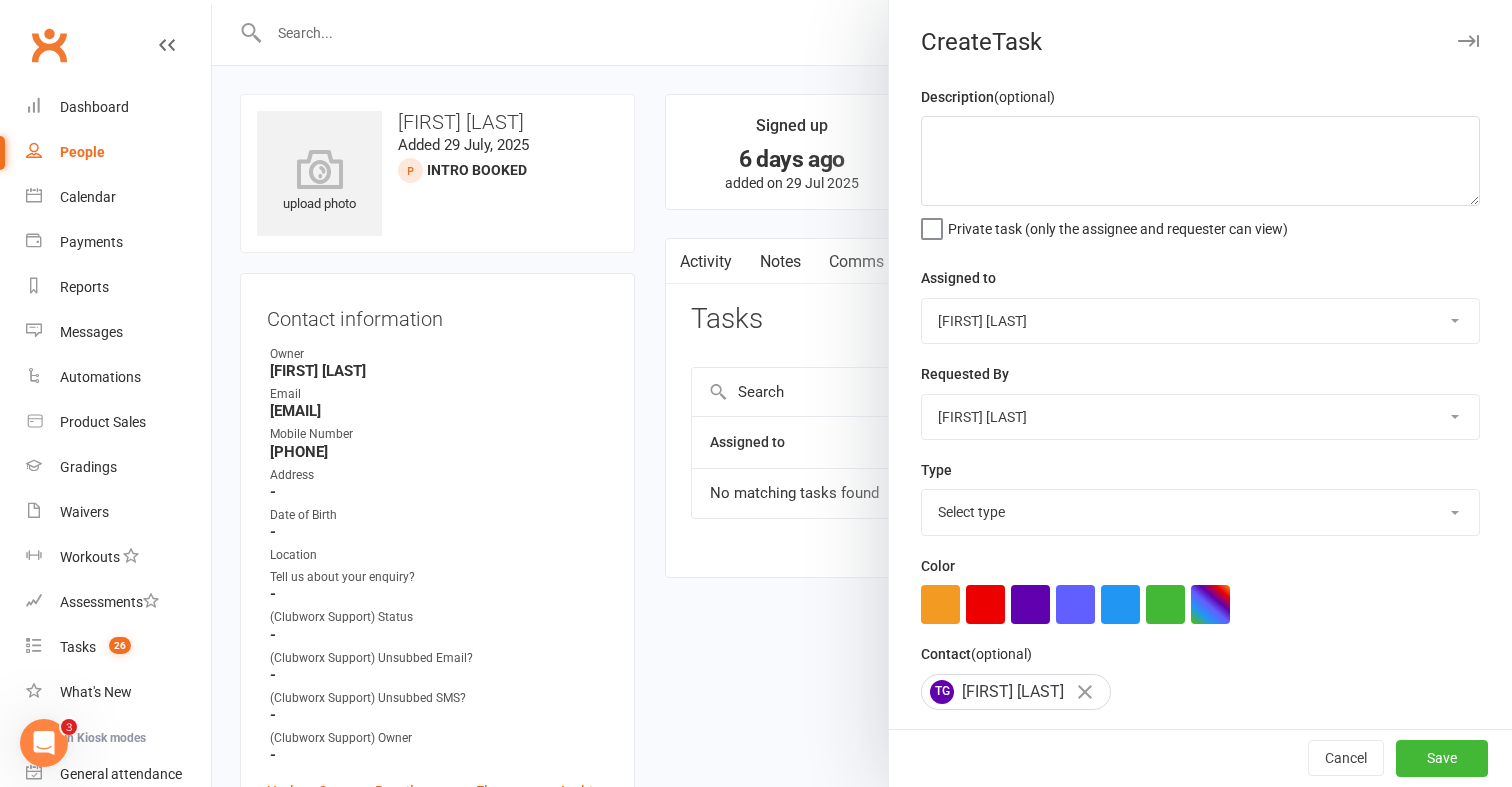 click on "[FIRST] [LAST] [FIRST] [LAST] [ORGANIZATION_NAME] [FIRST] [LAST] [FIRST] [LAST]" at bounding box center (1200, 417) 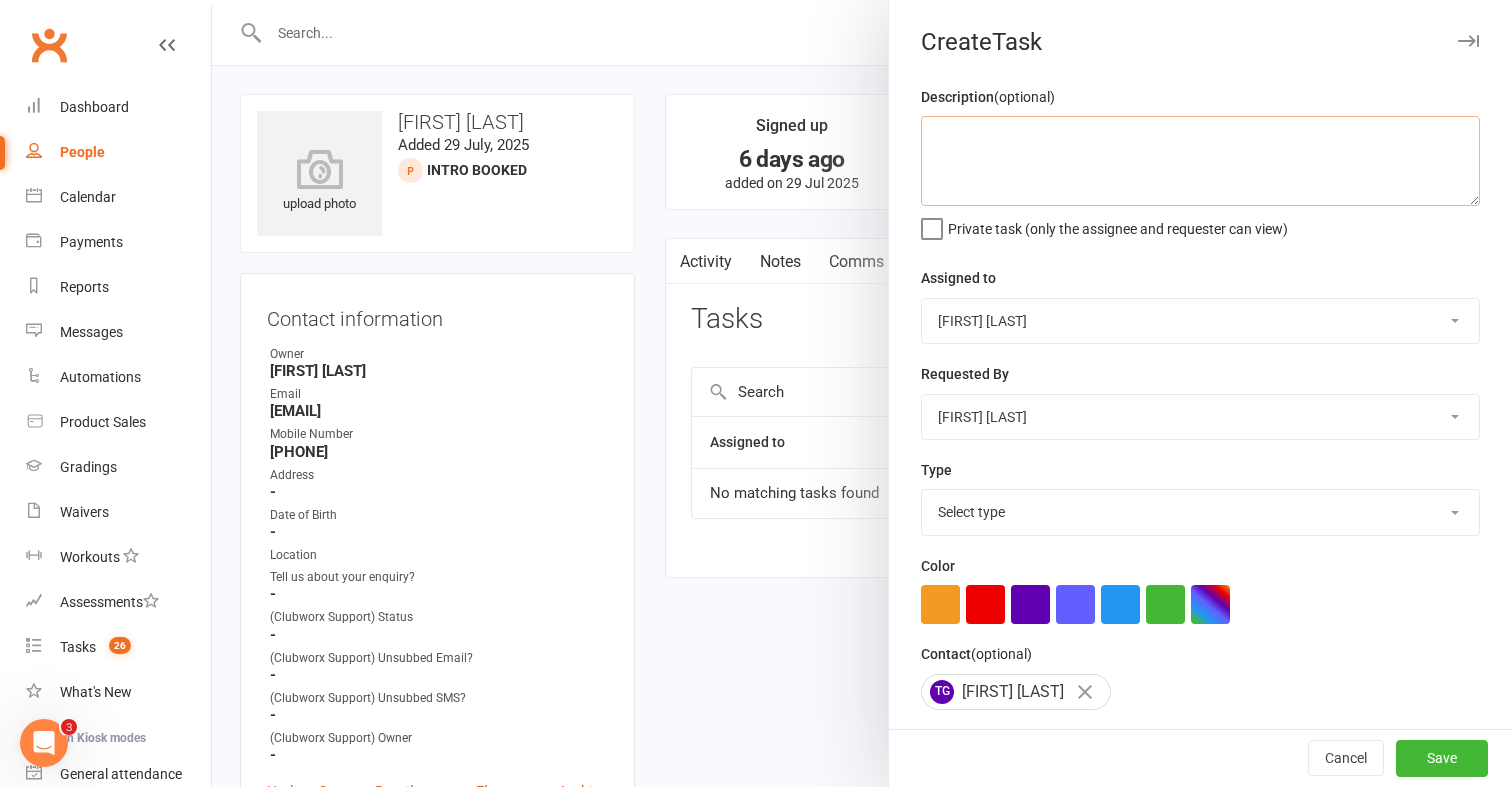 click at bounding box center (1200, 161) 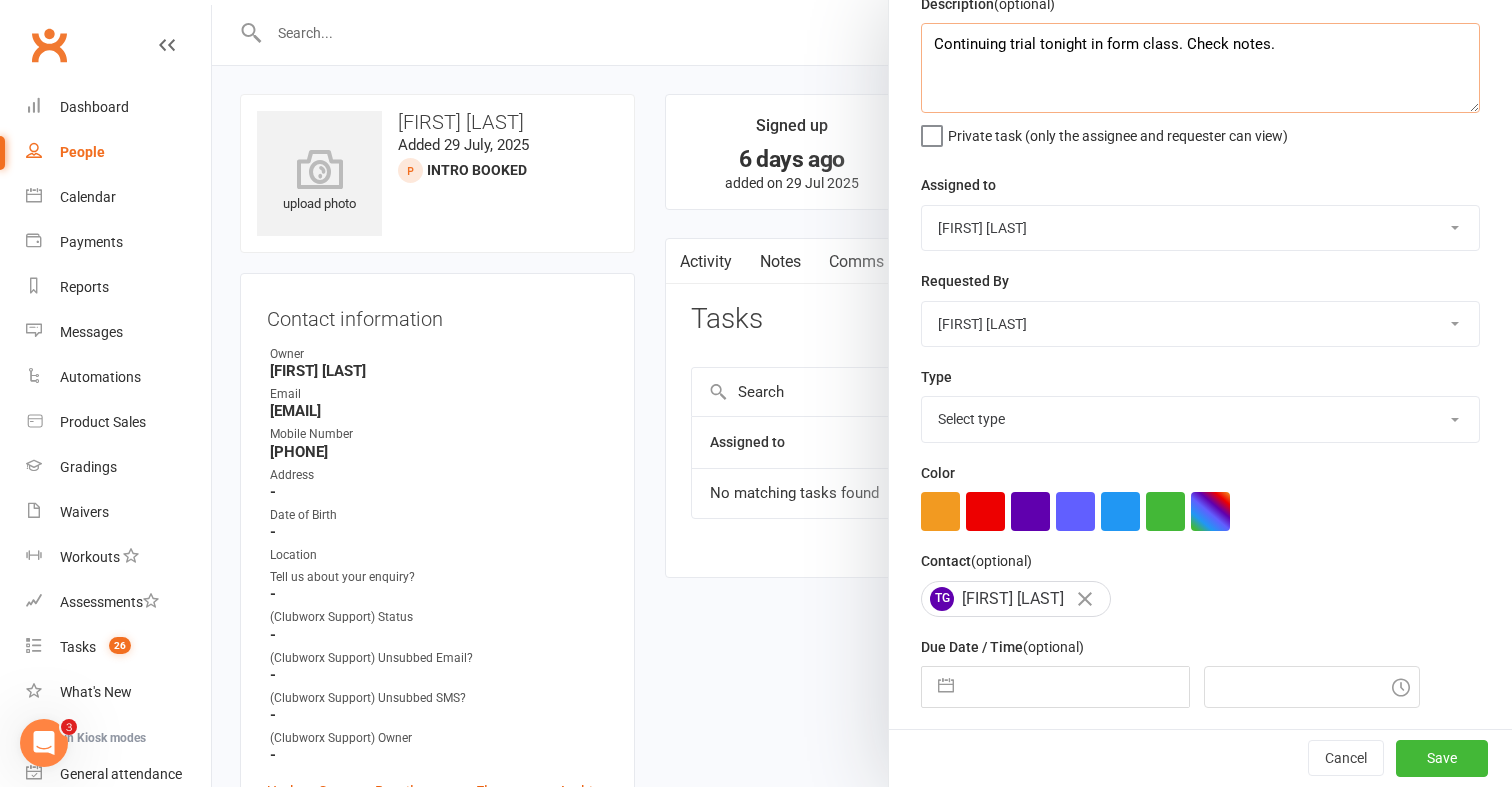 scroll, scrollTop: 146, scrollLeft: 0, axis: vertical 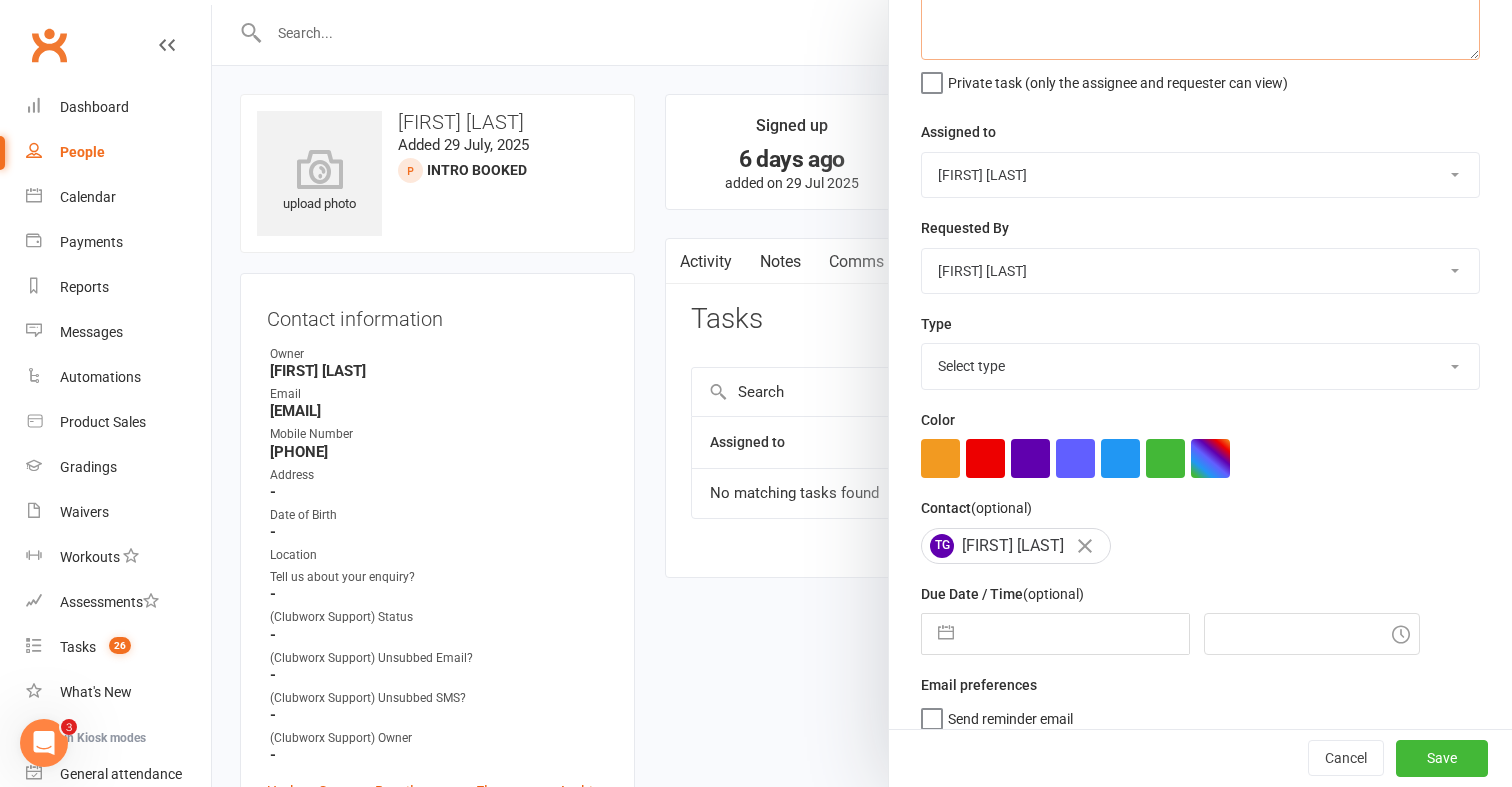 type on "Continuing trial tonight in form class. Check notes." 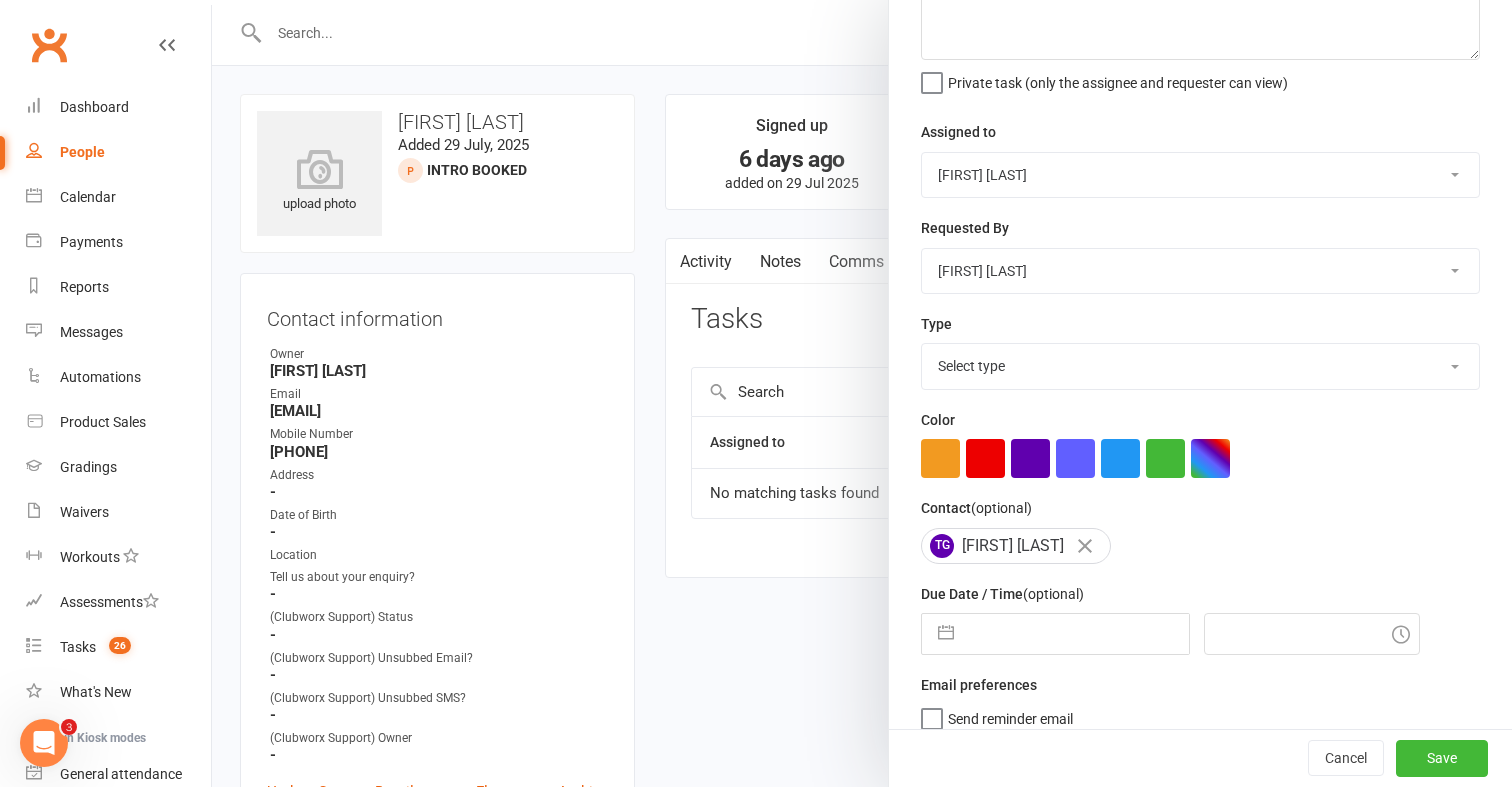 click on "Select type E-mail Meeting Phone call System Text Add new task type" at bounding box center (1200, 366) 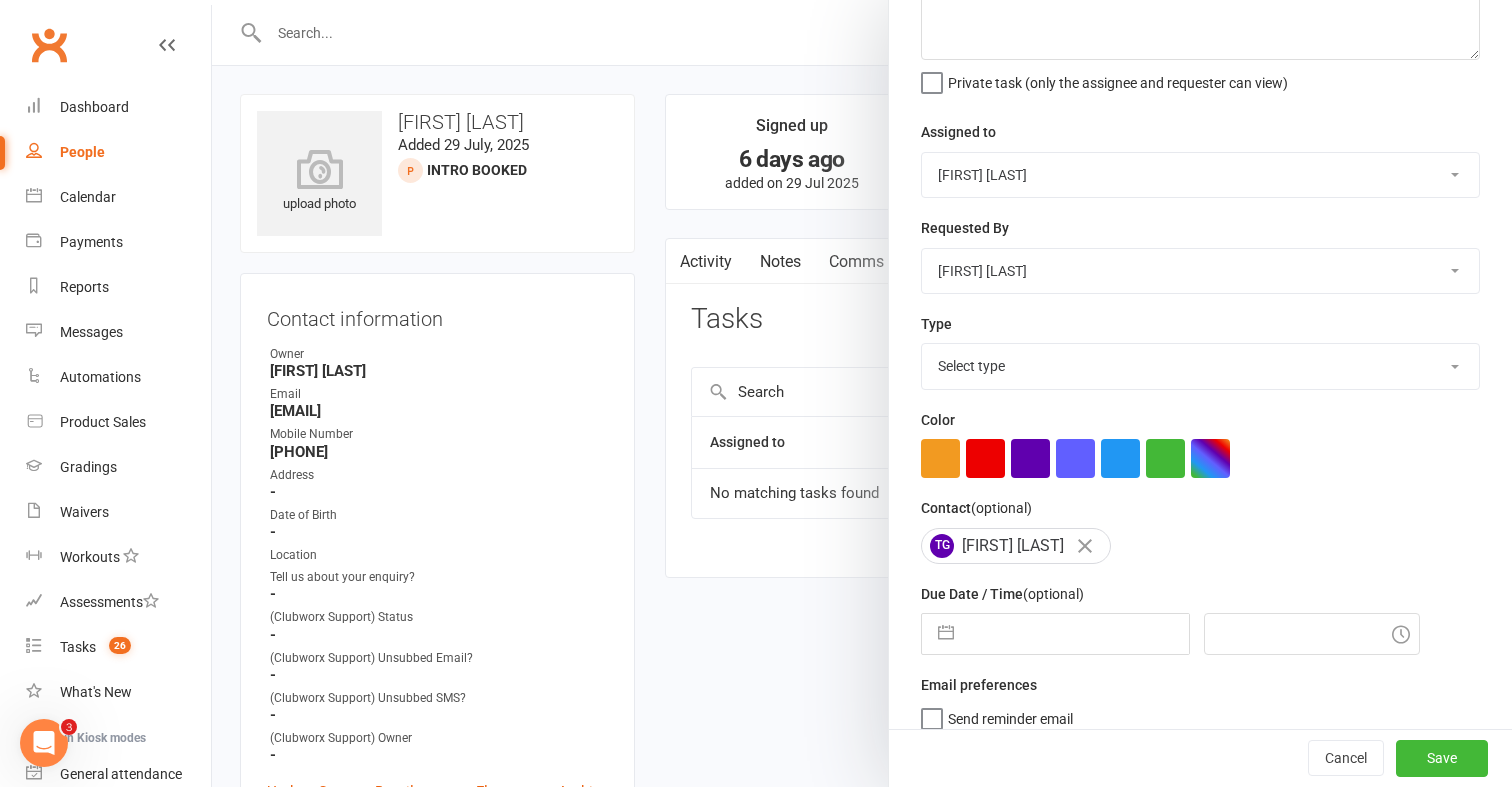 select on "18926" 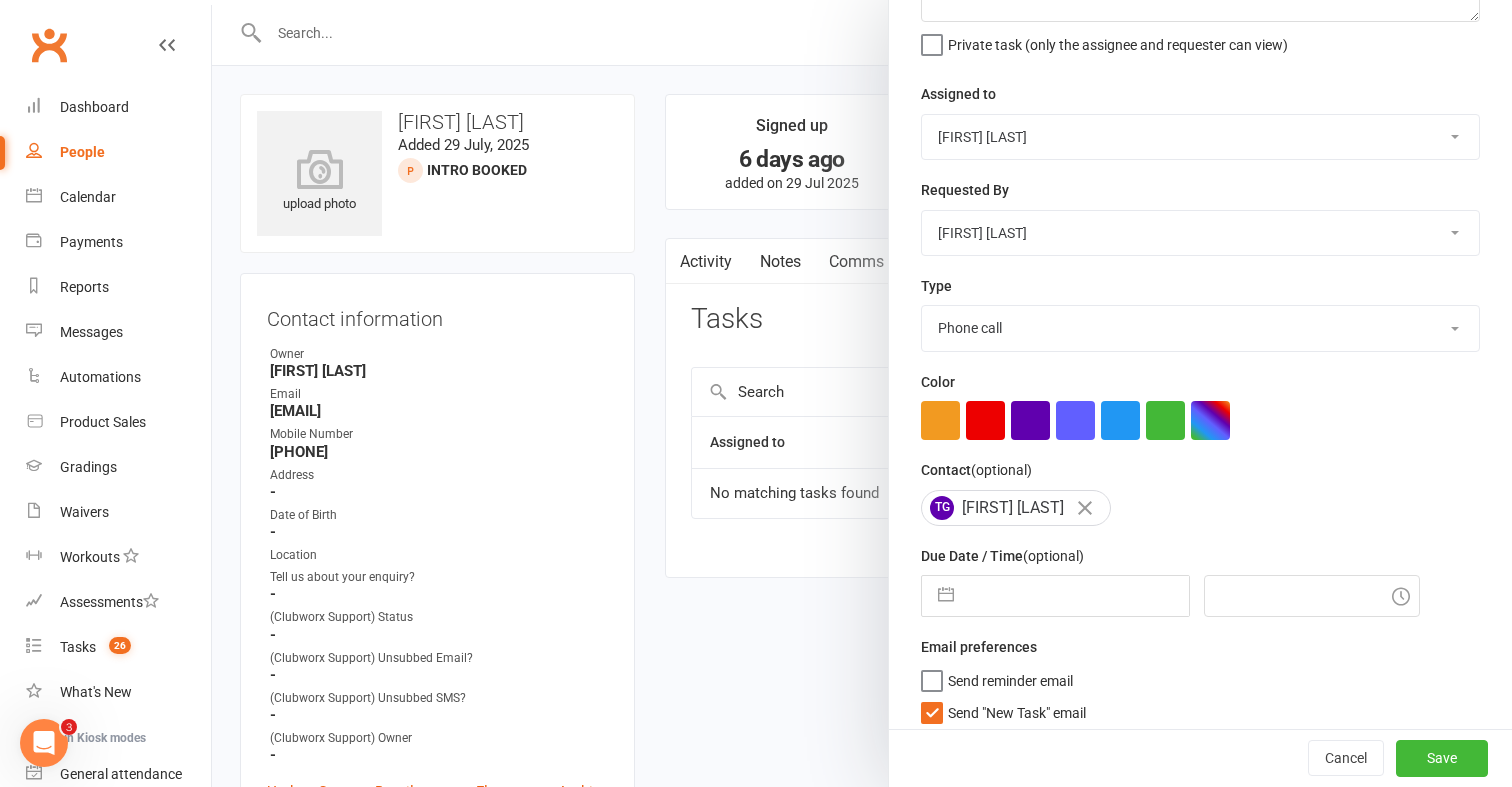 scroll, scrollTop: 199, scrollLeft: 0, axis: vertical 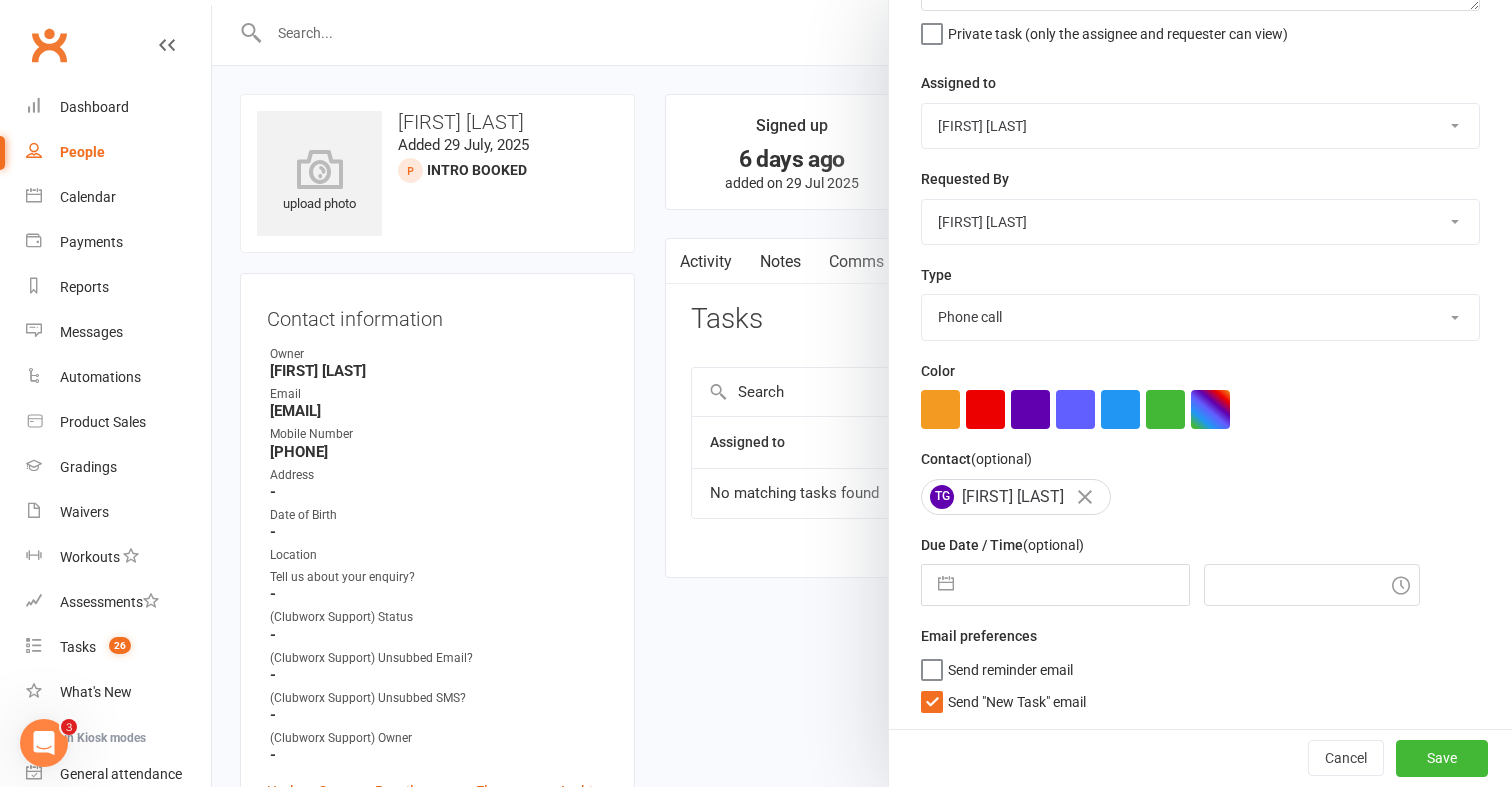 click on "Navigate forward to interact with the calendar and select a date. Press the question mark key to get the keyboard shortcuts for changing dates." at bounding box center (1055, 585) 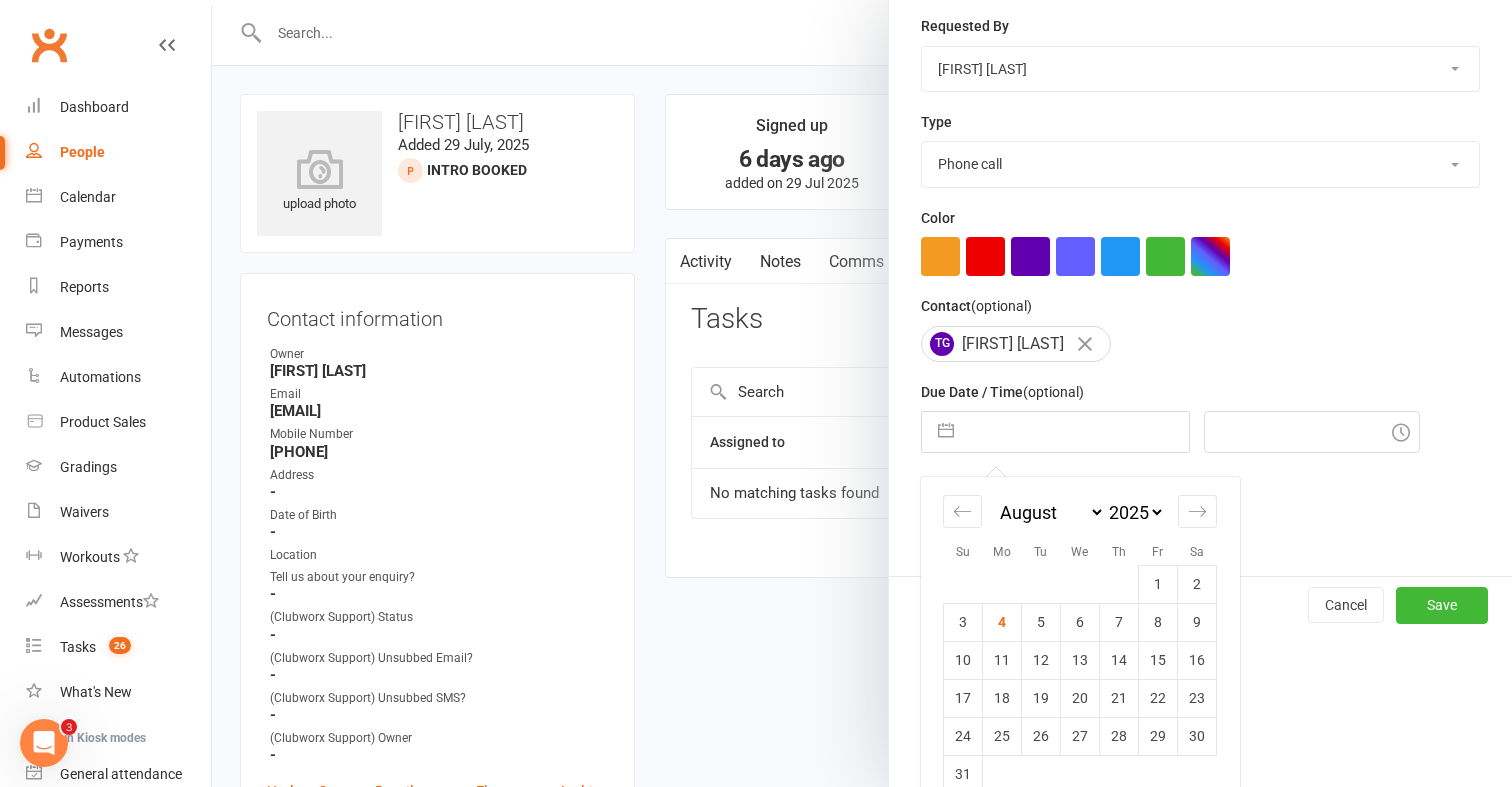 scroll, scrollTop: 362, scrollLeft: 0, axis: vertical 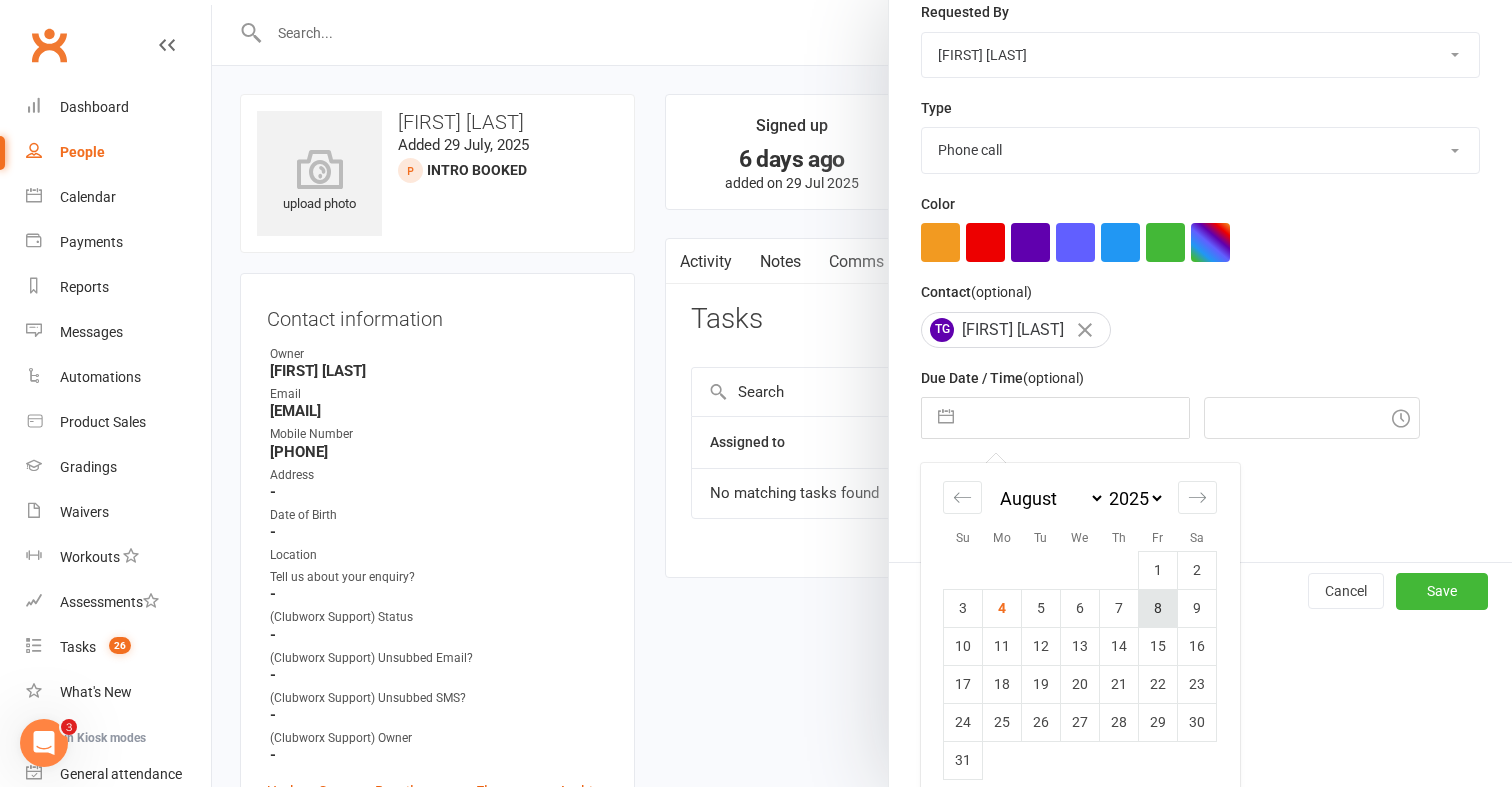 click on "8" at bounding box center (1158, 608) 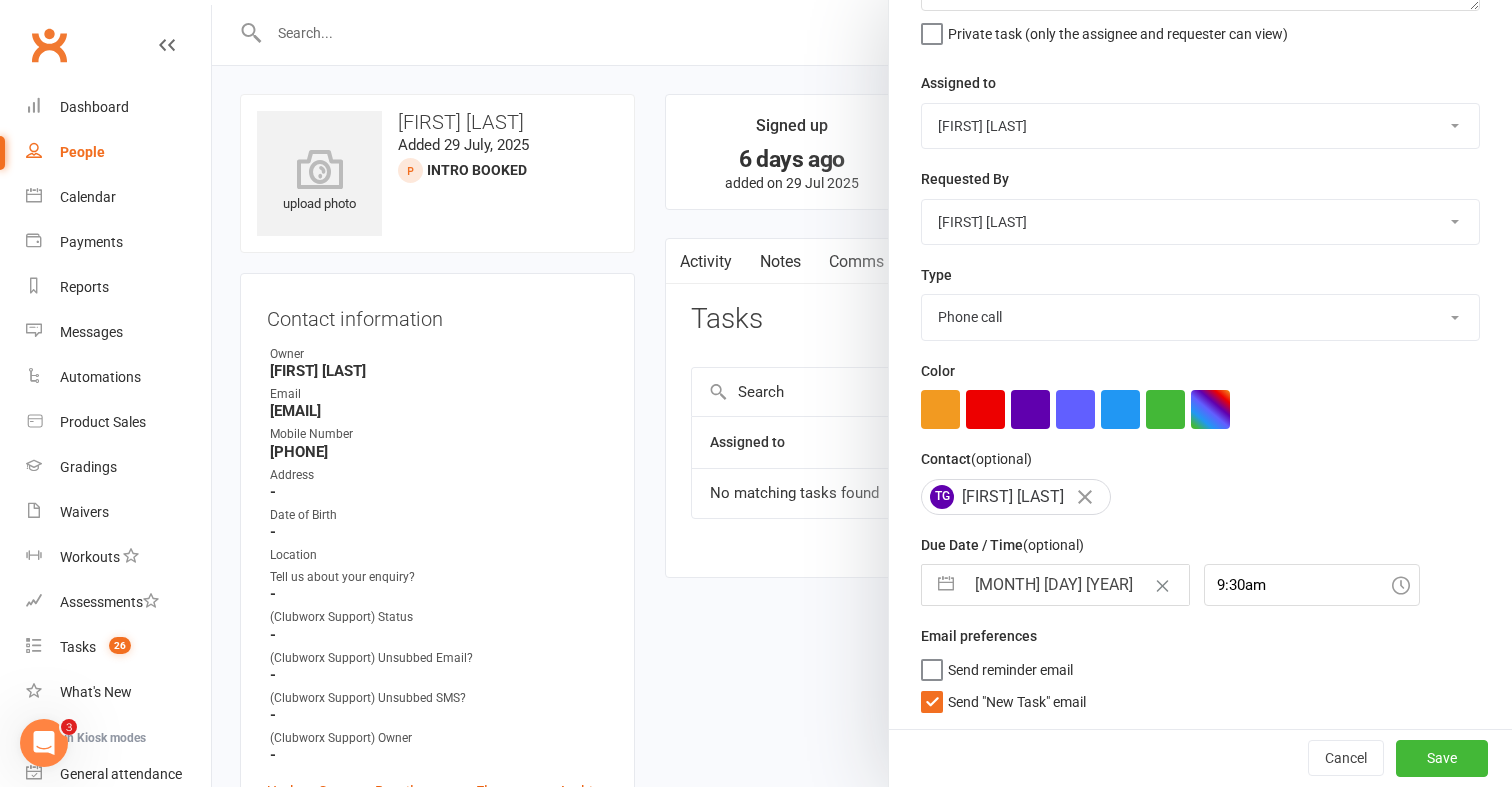 scroll, scrollTop: 0, scrollLeft: 0, axis: both 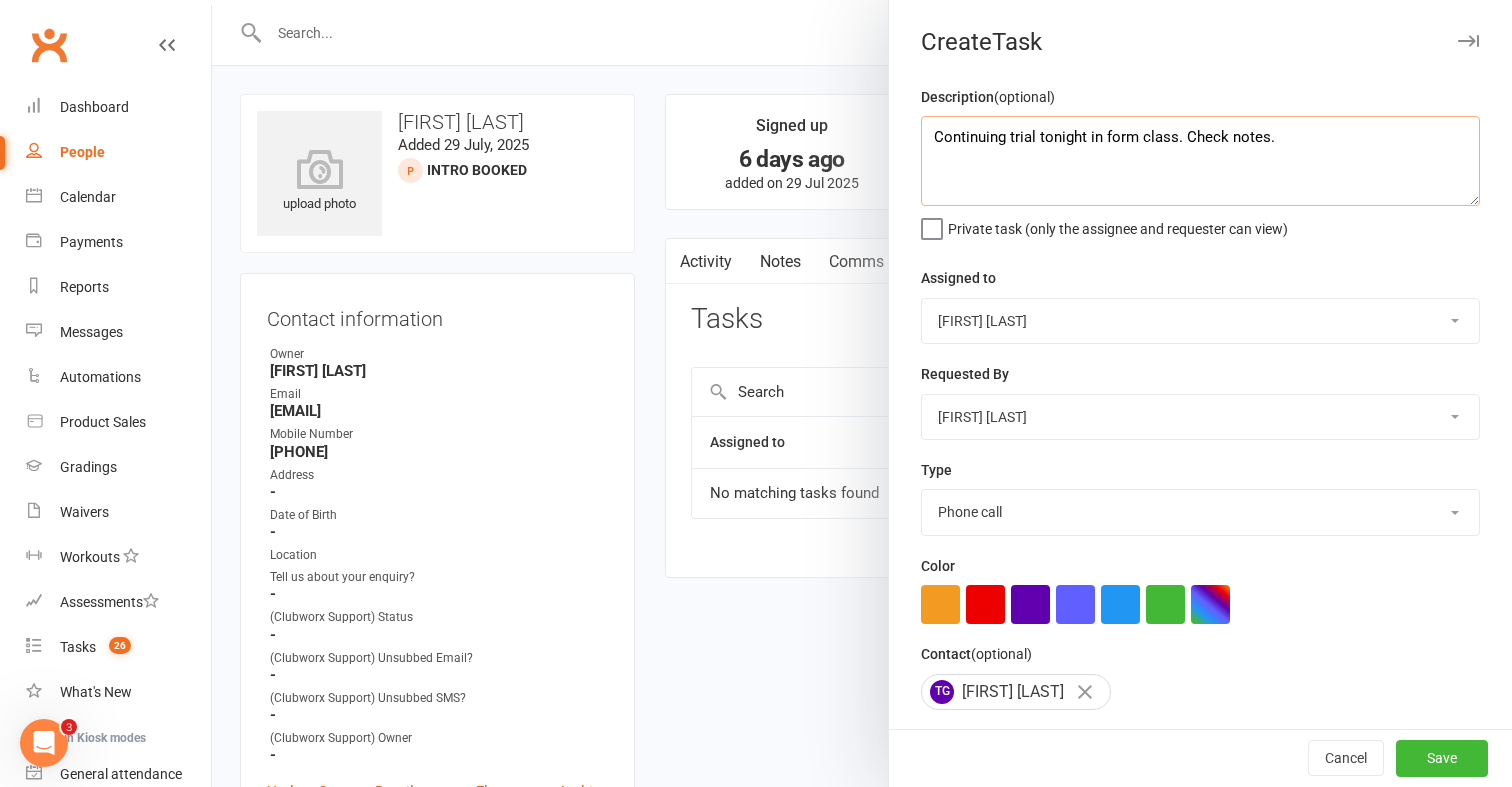 click on "Continuing trial tonight in form class. Check notes." at bounding box center [1200, 161] 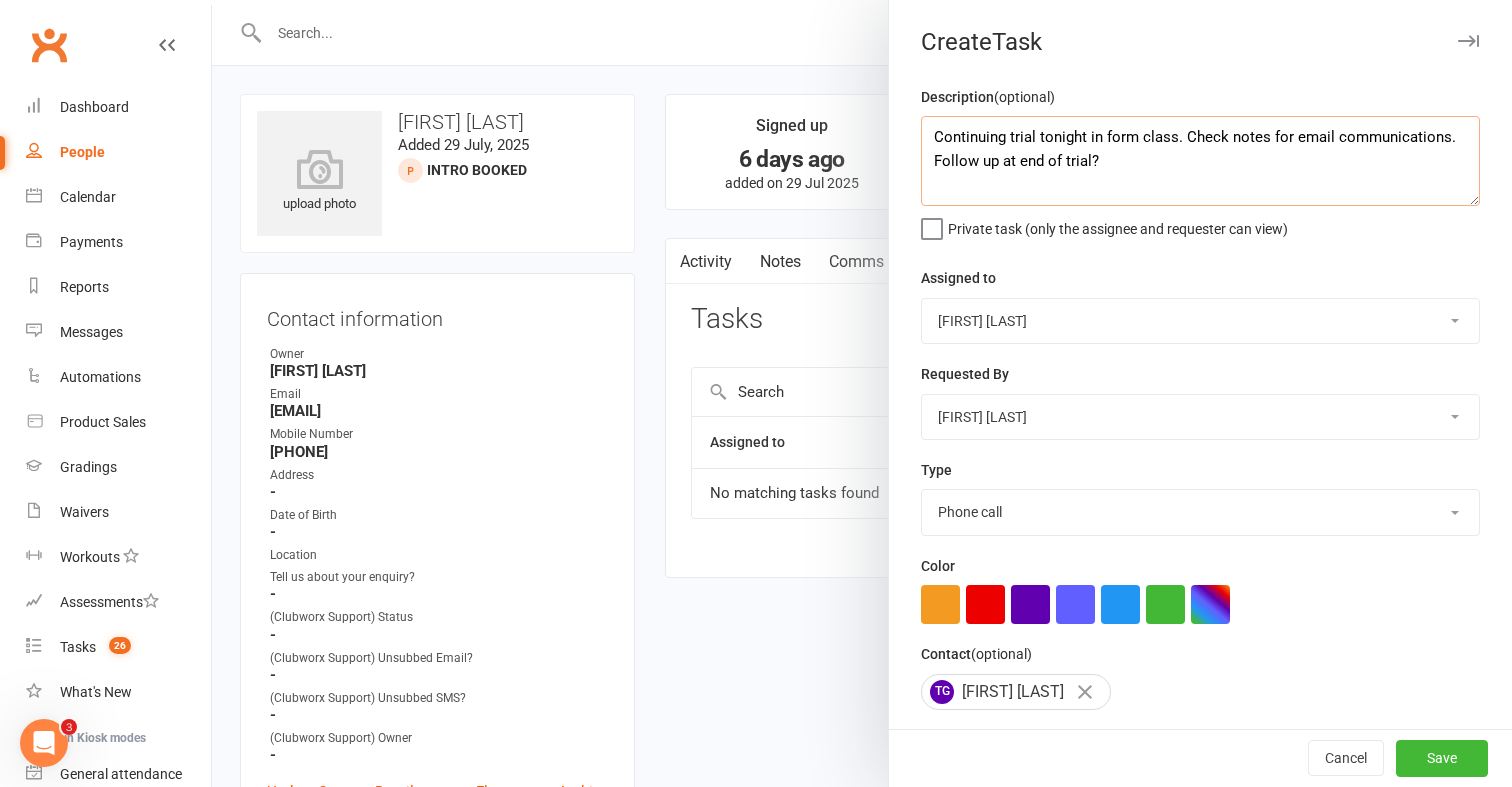 scroll, scrollTop: 199, scrollLeft: 0, axis: vertical 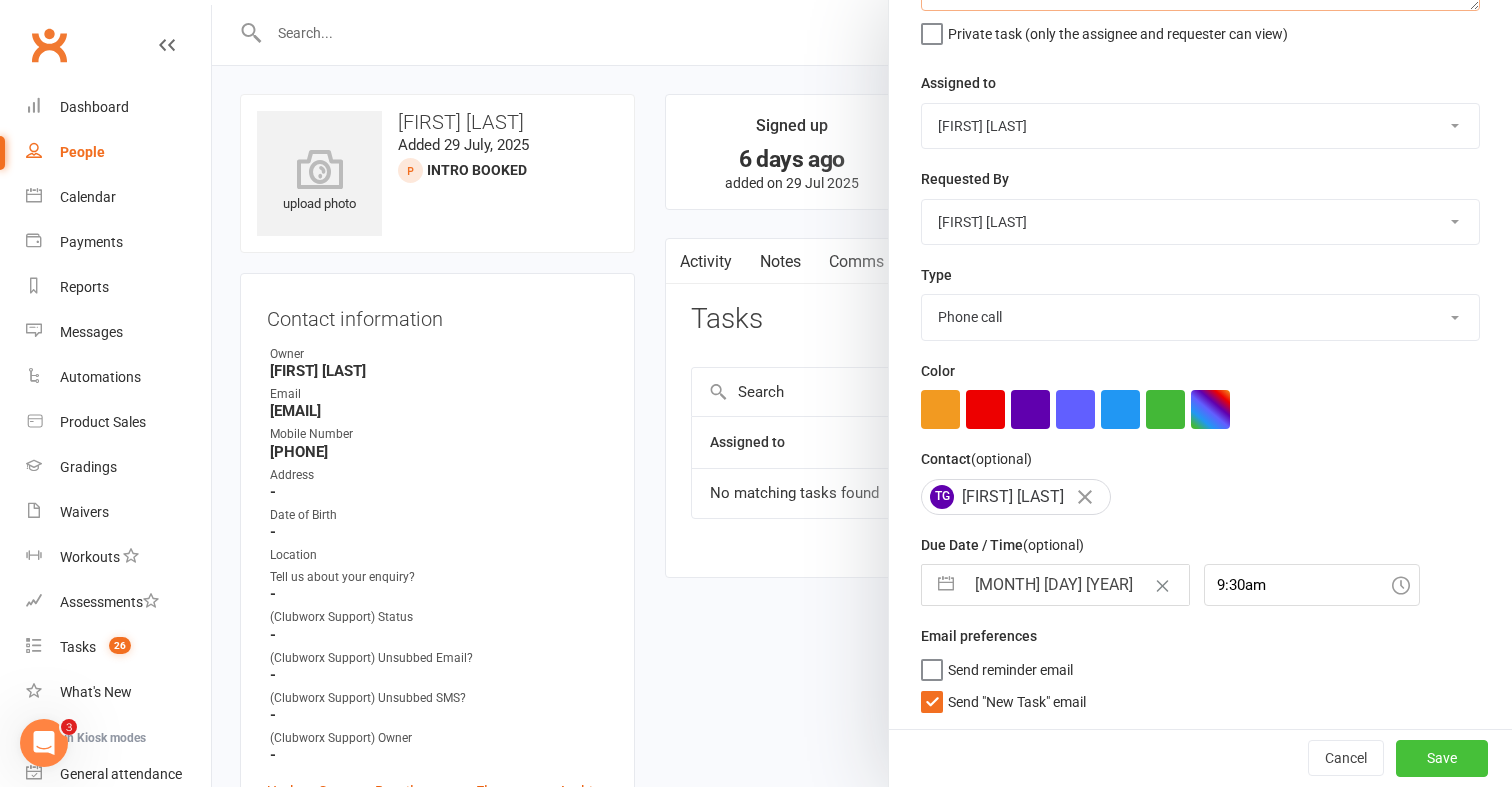 type on "Continuing trial tonight in form class. Check notes for email communications. Follow up at end of trial?" 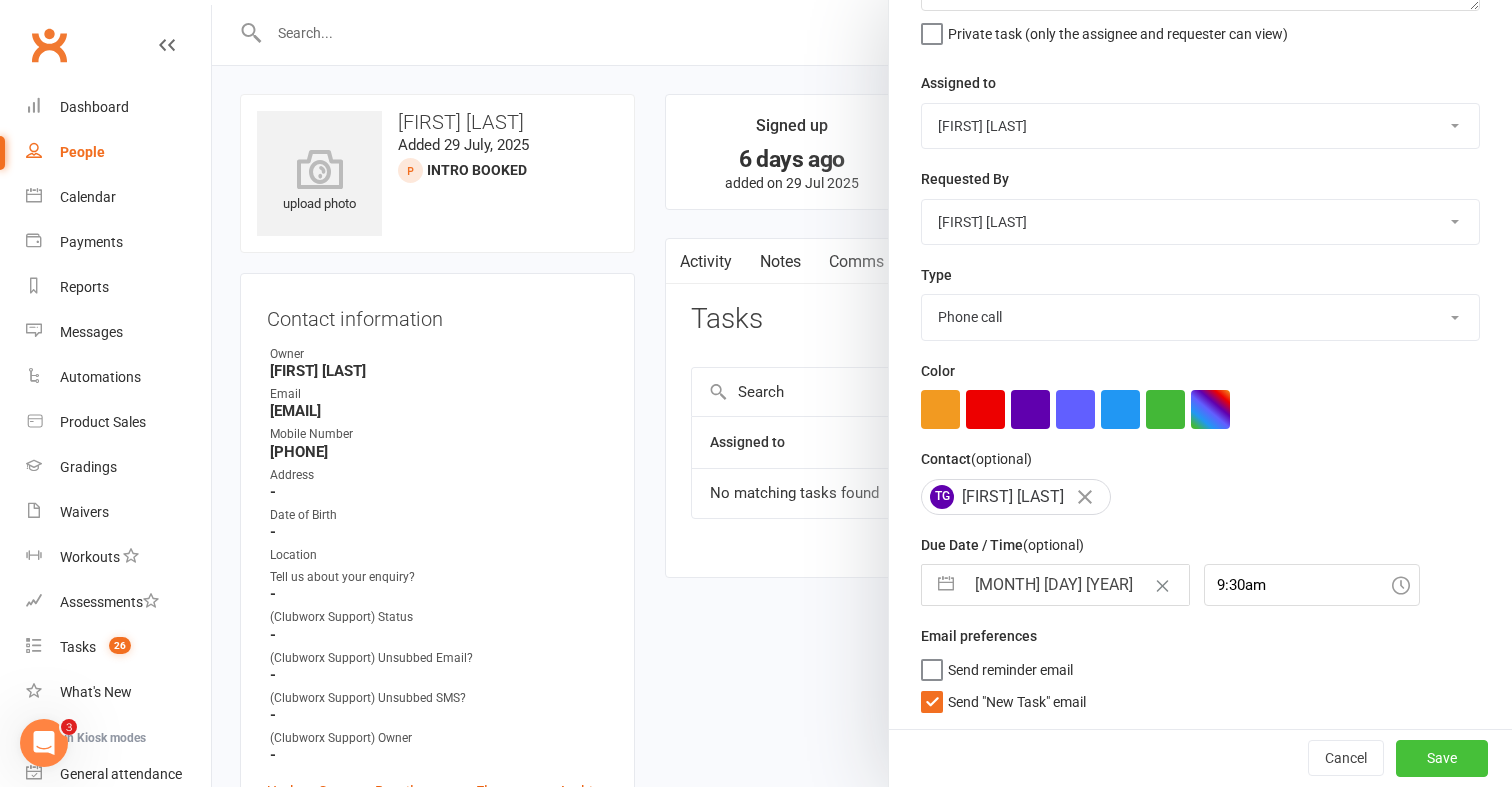 click on "Save" at bounding box center [1442, 758] 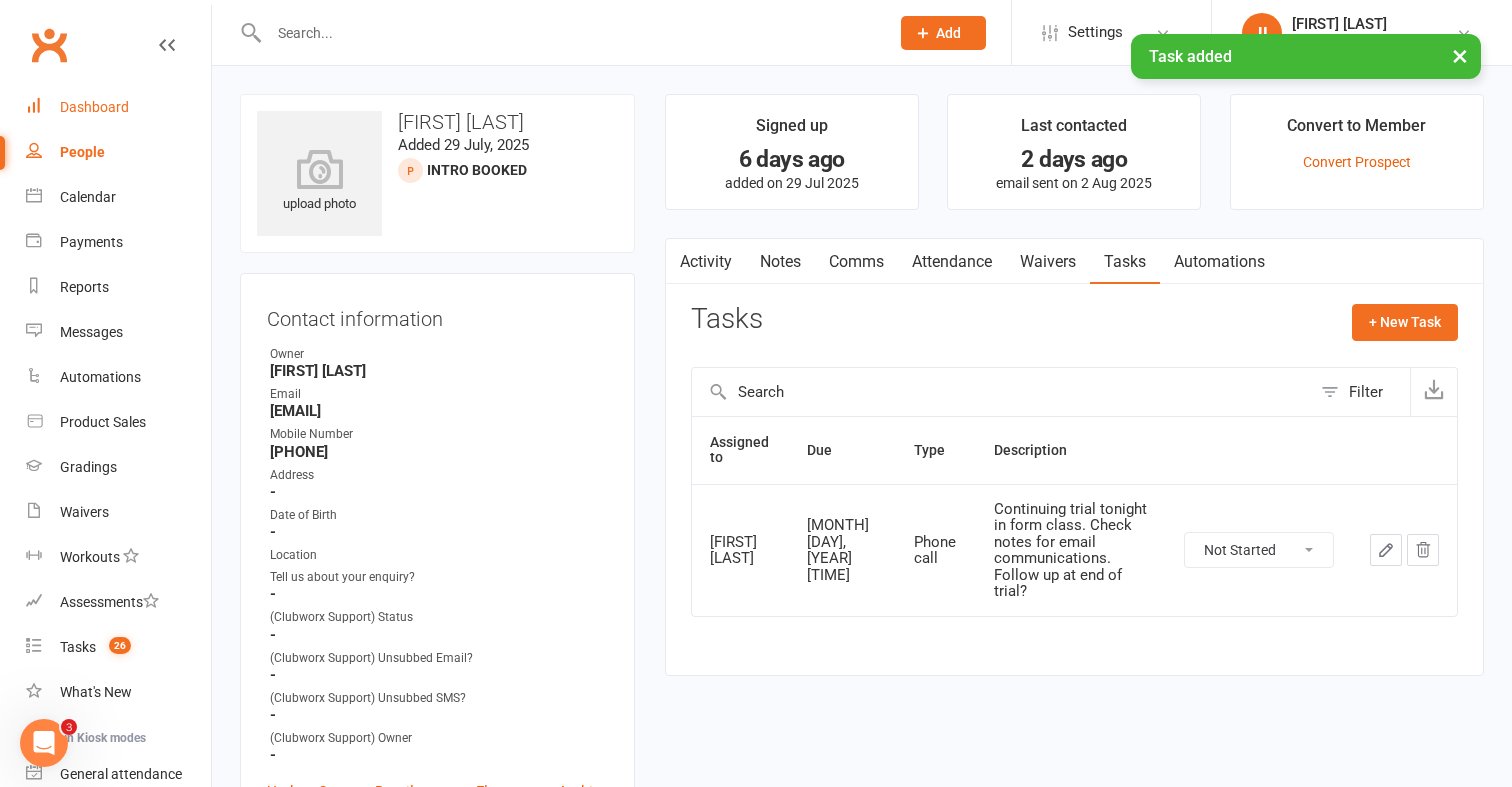 click on "Dashboard" at bounding box center [118, 107] 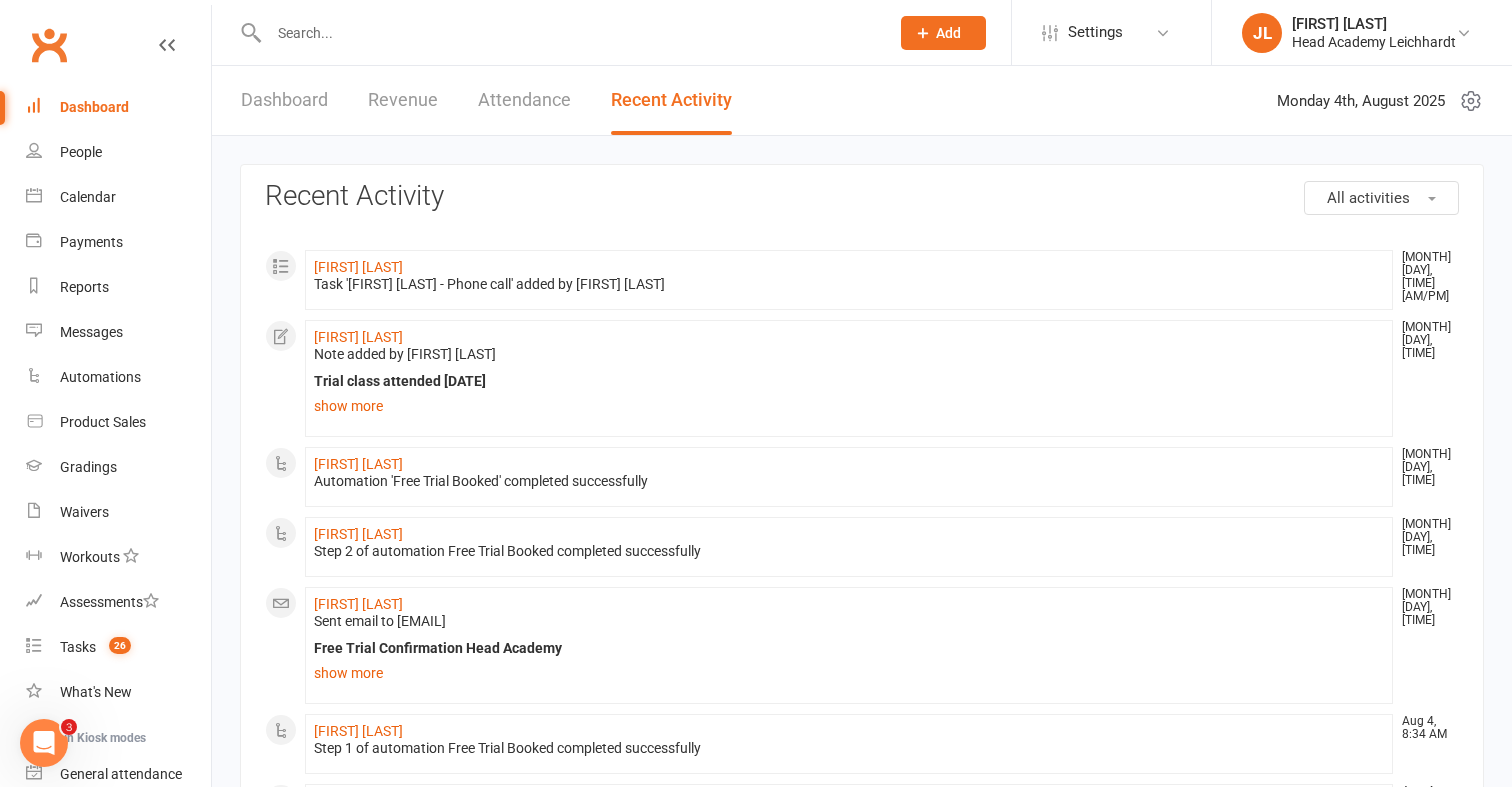 click at bounding box center (569, 33) 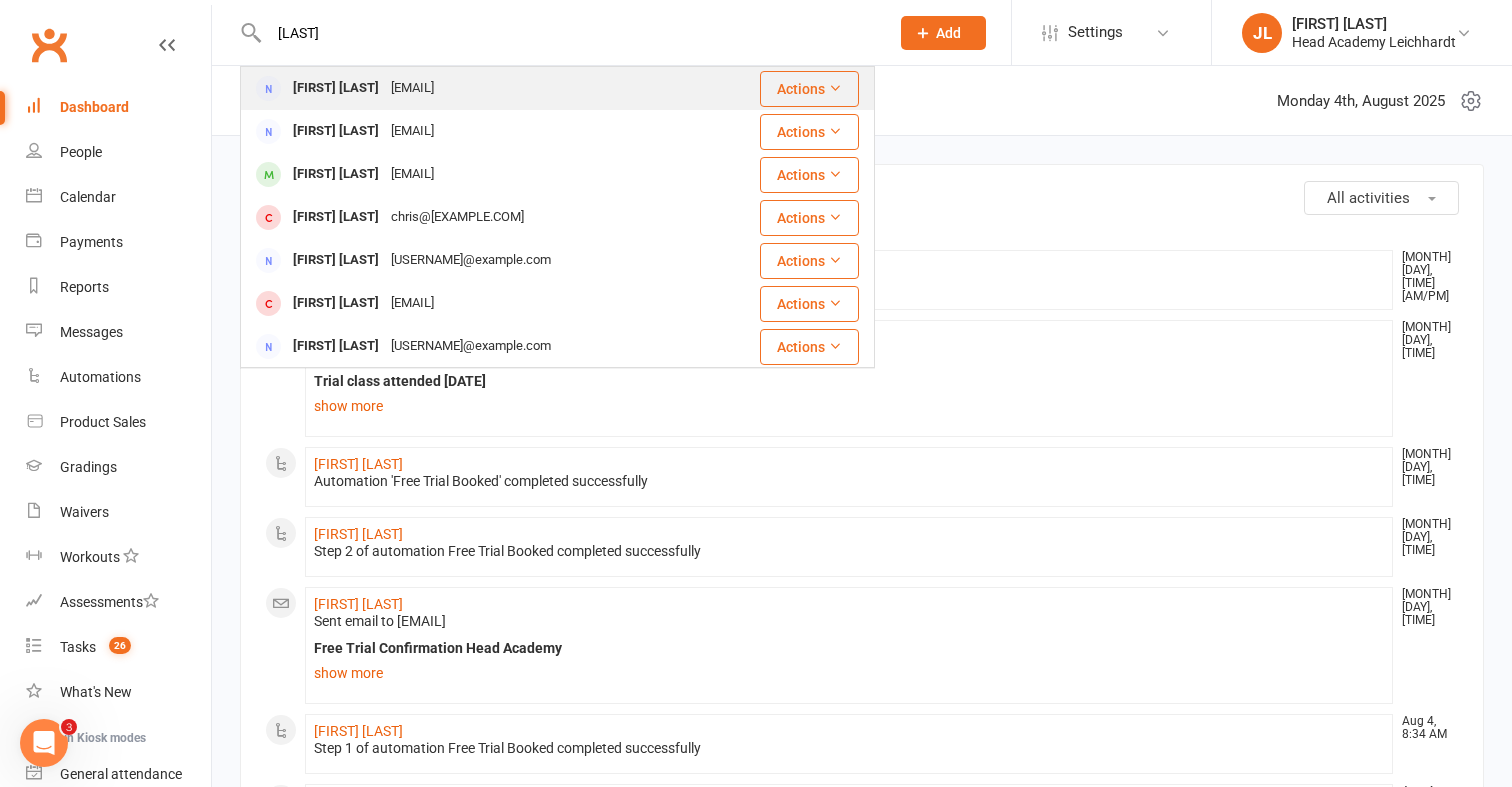 type on "[LAST]" 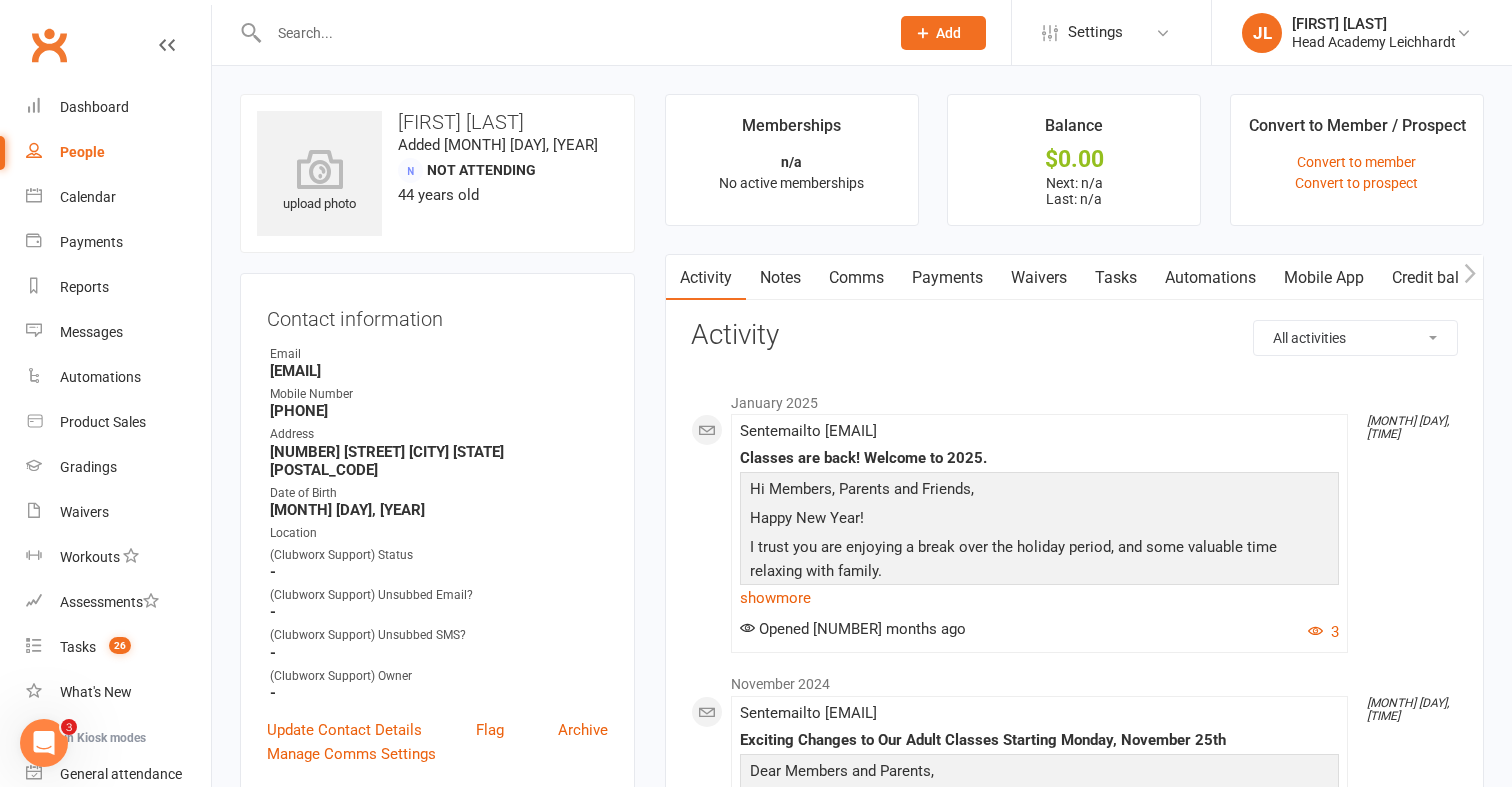 click on "Mobile App" at bounding box center (1324, 278) 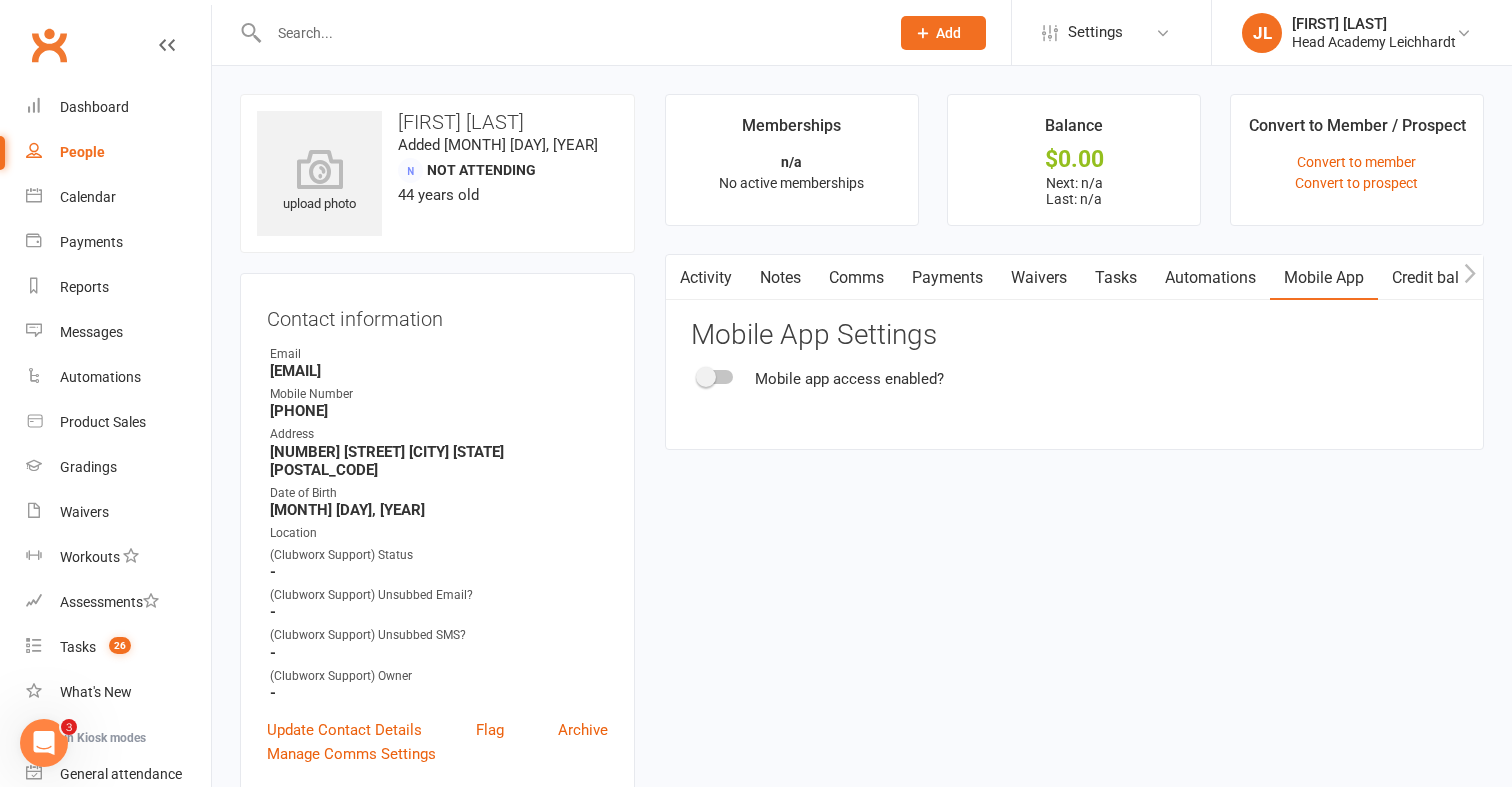 click at bounding box center (716, 377) 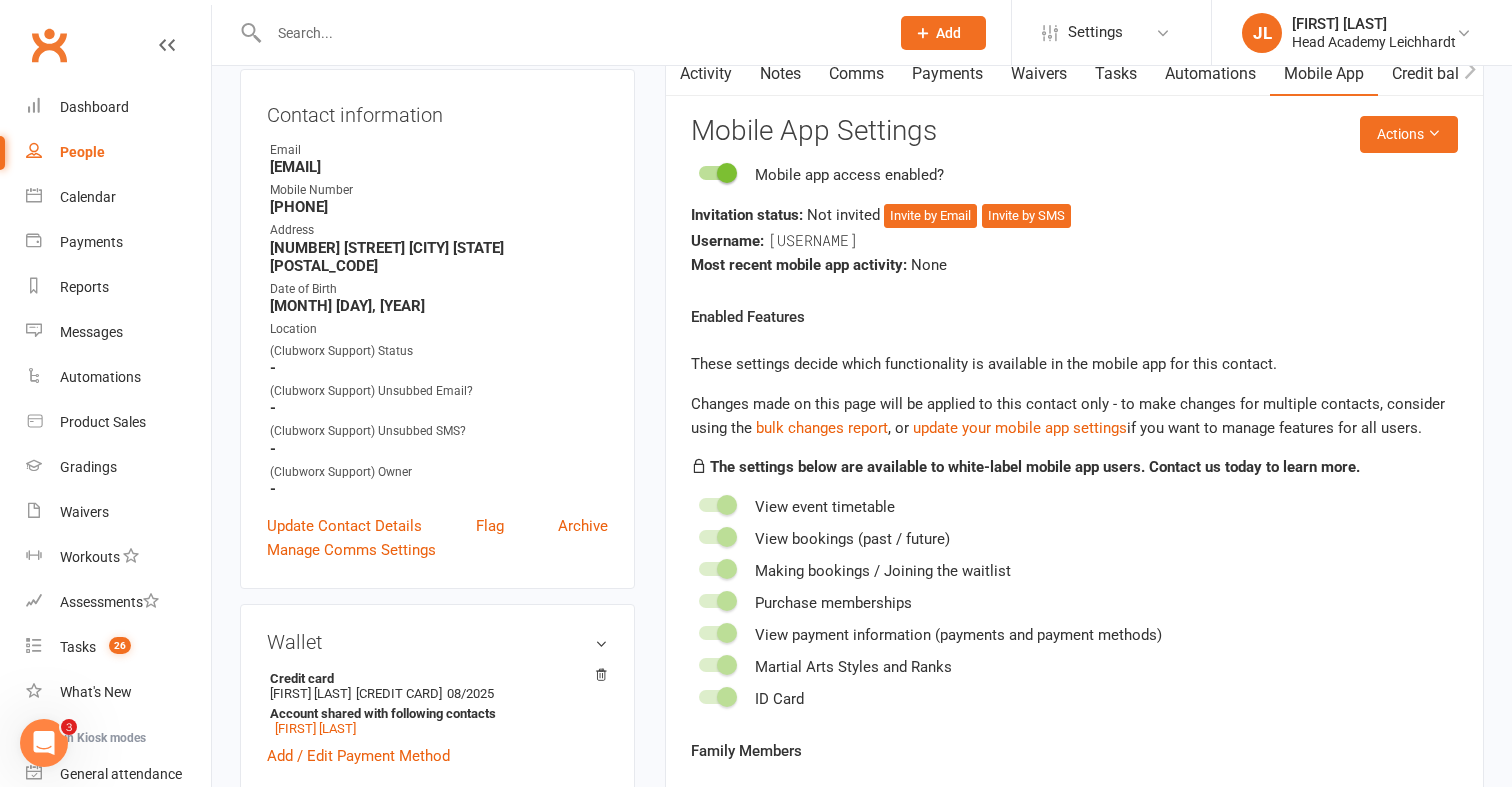 scroll, scrollTop: 0, scrollLeft: 0, axis: both 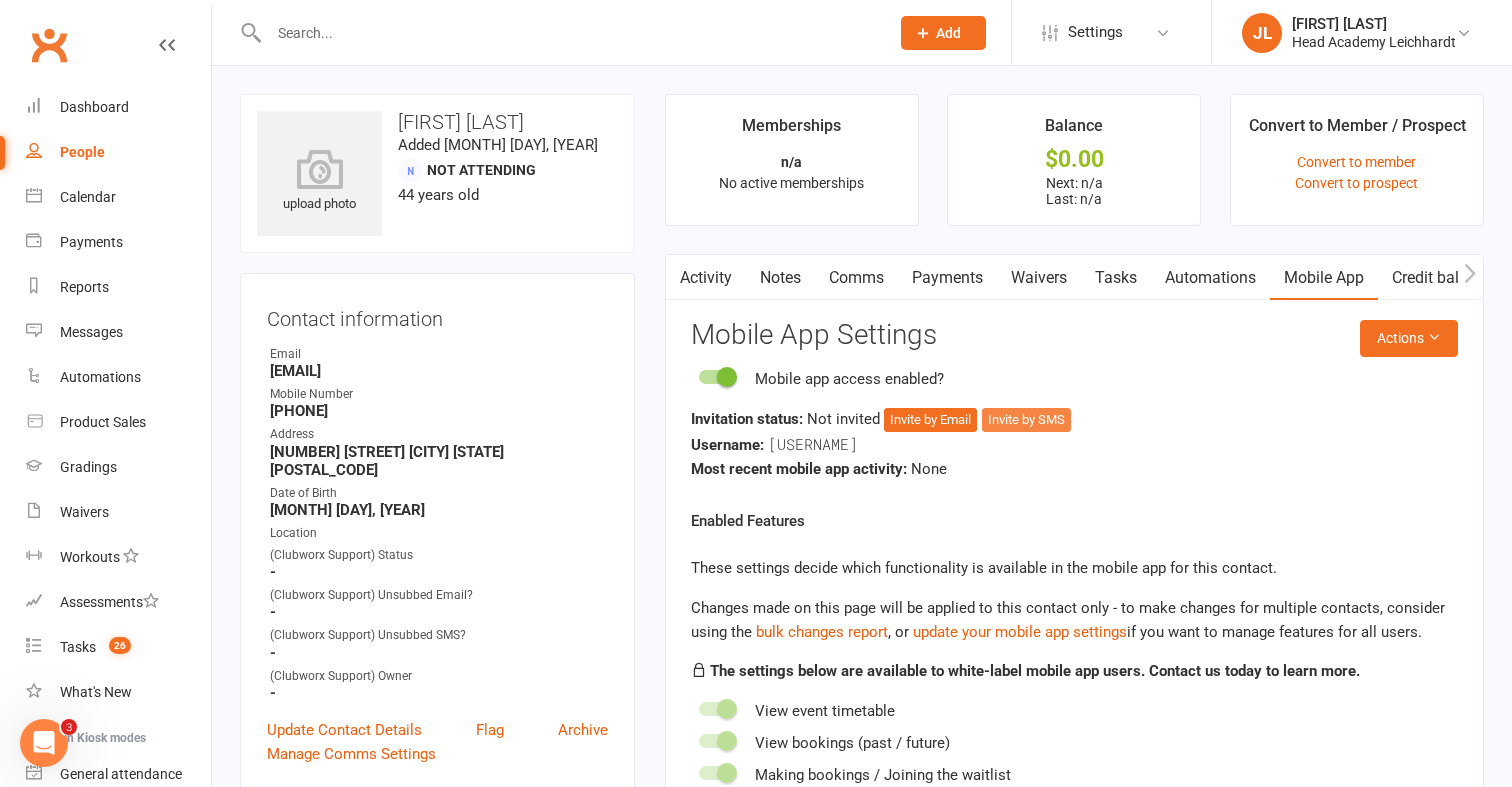 click on "Invite by SMS" at bounding box center (1026, 420) 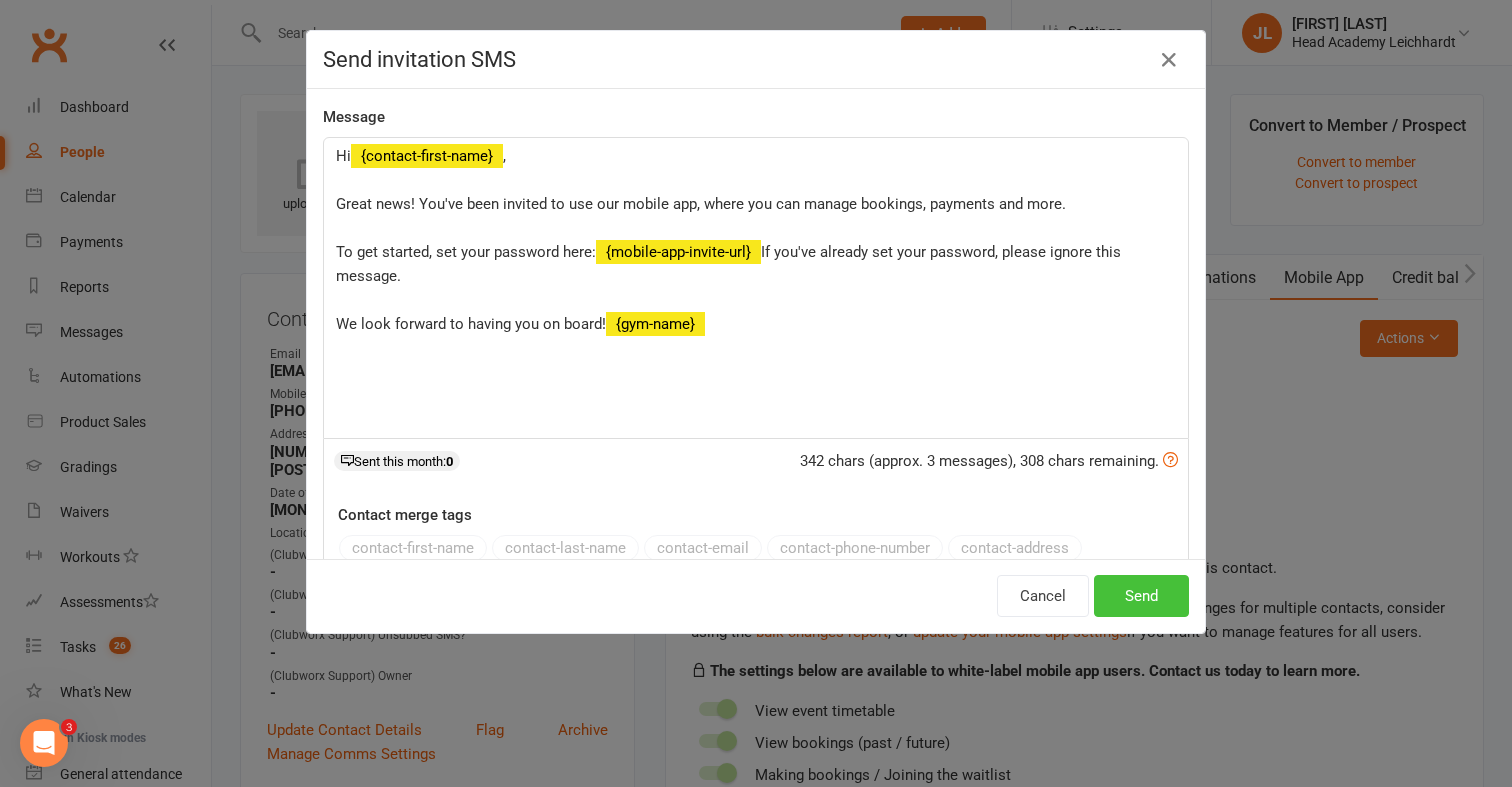 click on "Send" at bounding box center [1141, 596] 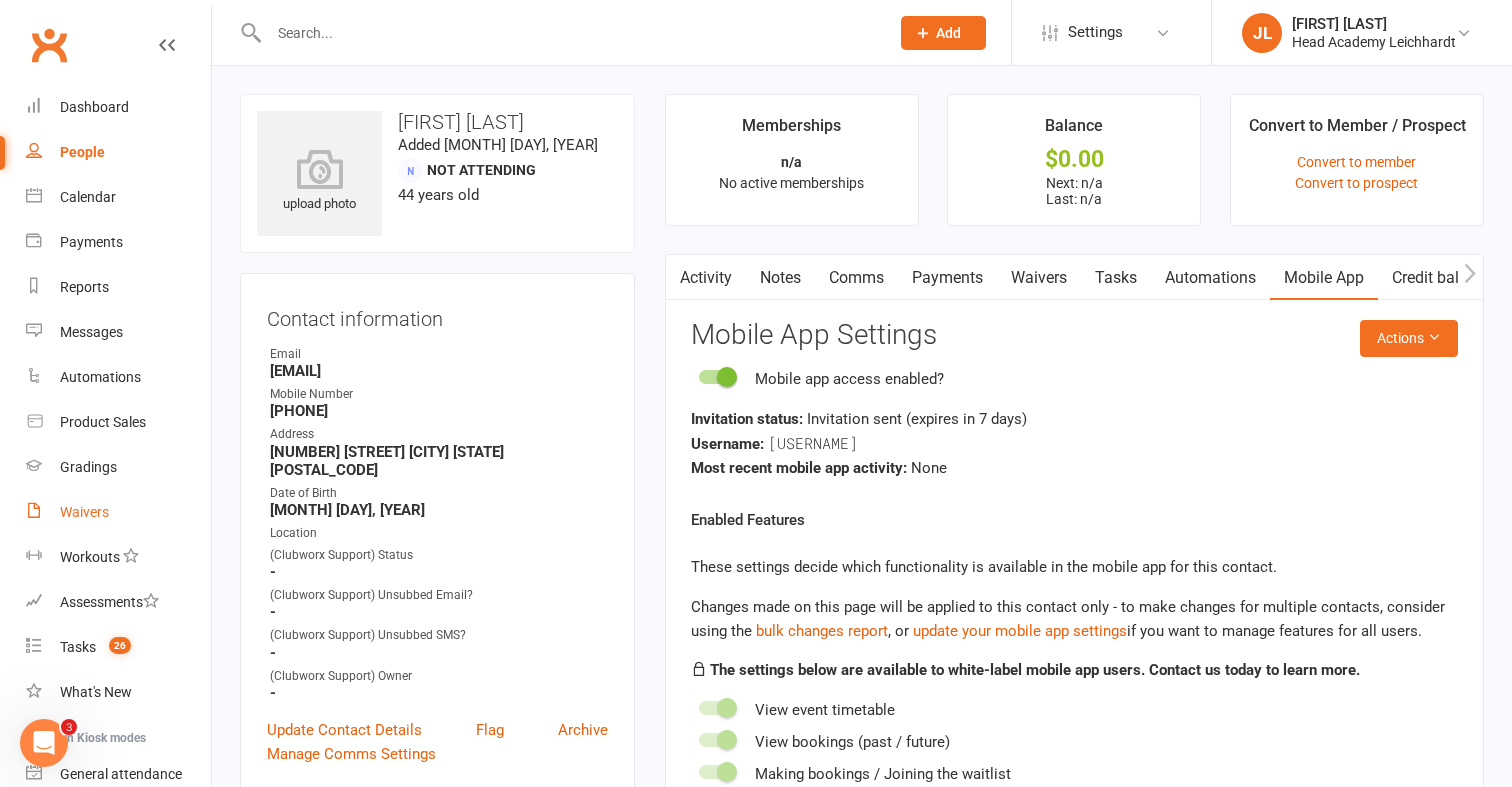 click on "Waivers" at bounding box center (84, 512) 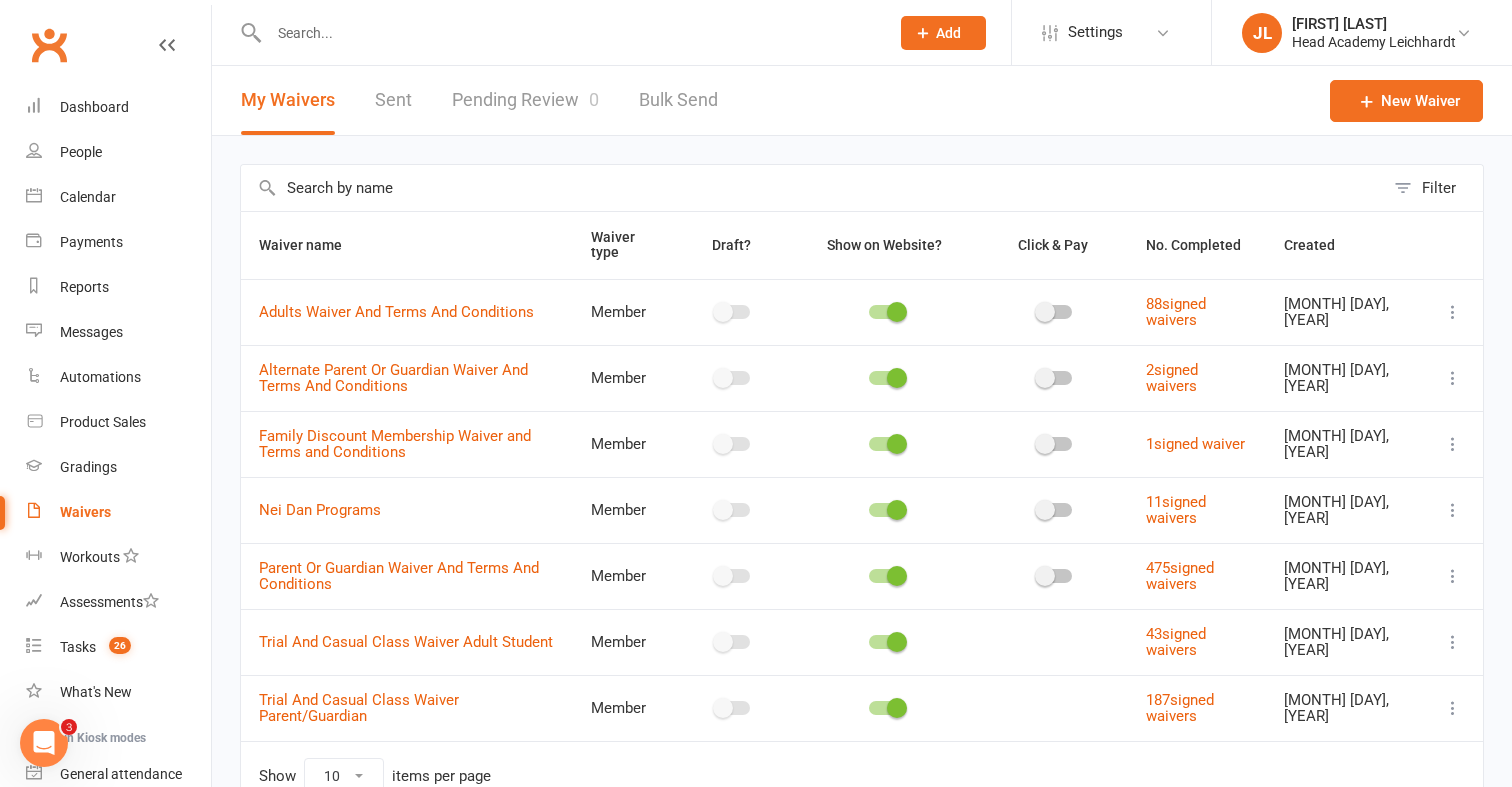click at bounding box center [1453, 576] 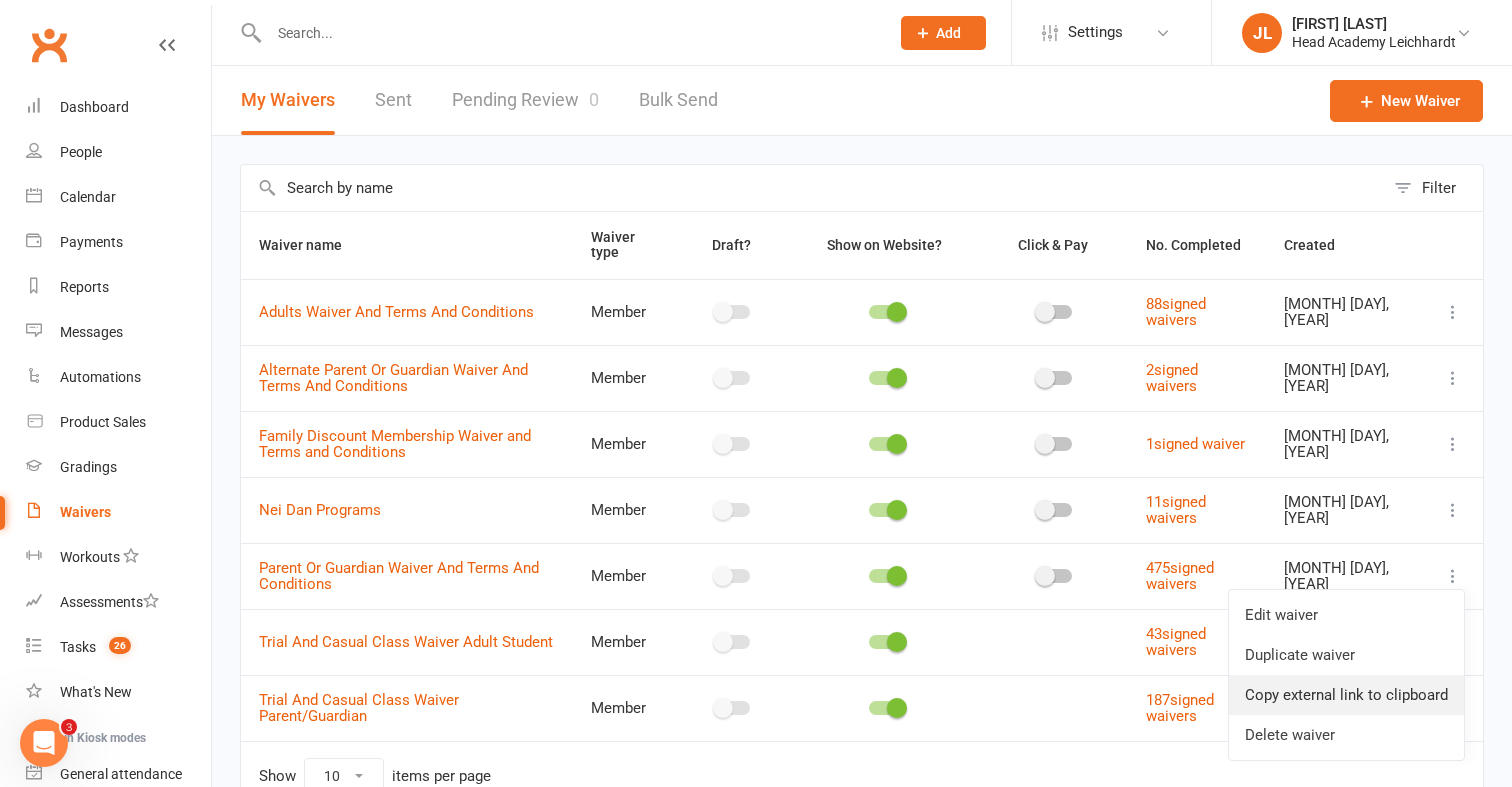 click on "Copy external link to clipboard" at bounding box center [1346, 695] 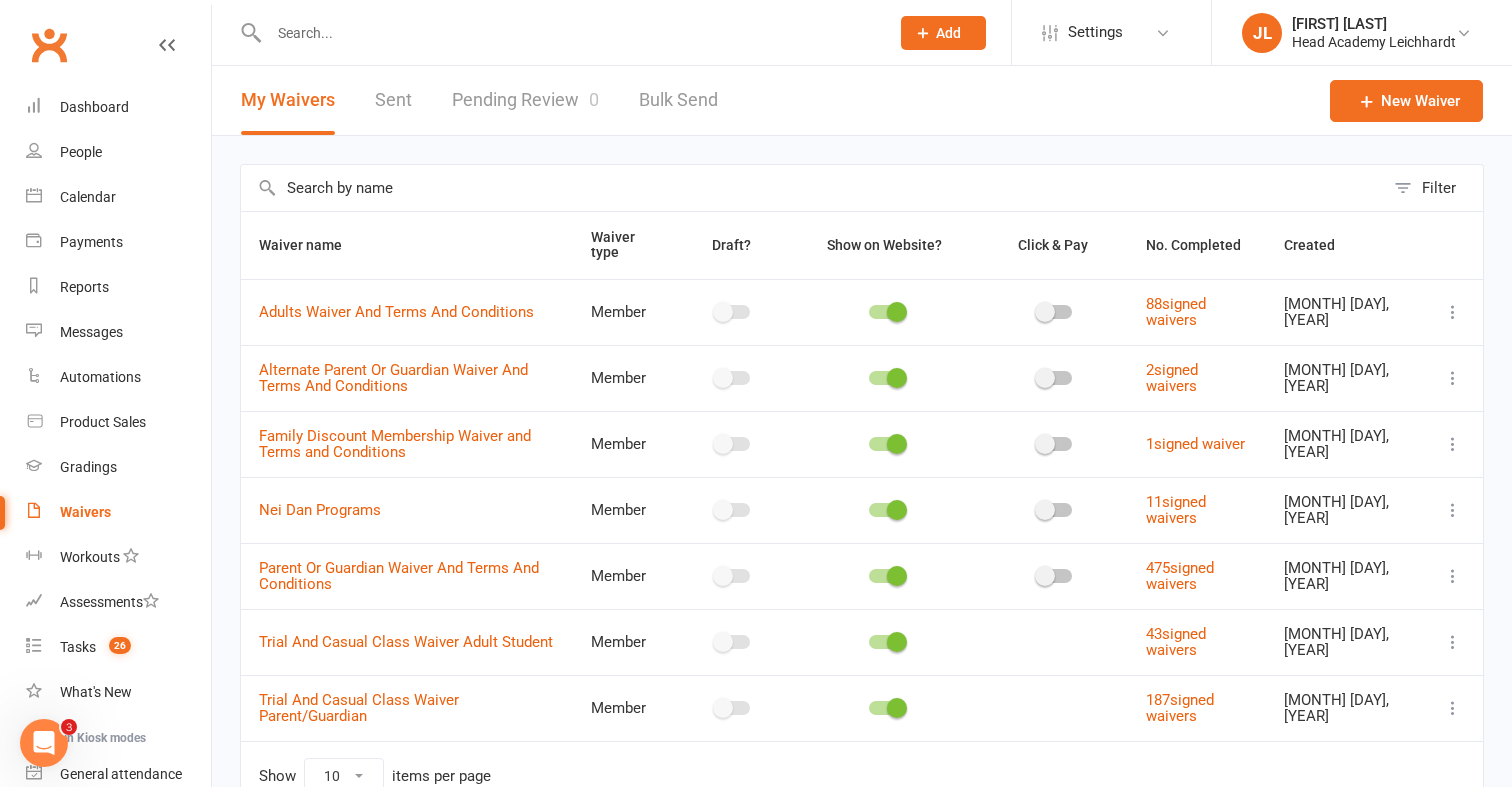 click at bounding box center (569, 33) 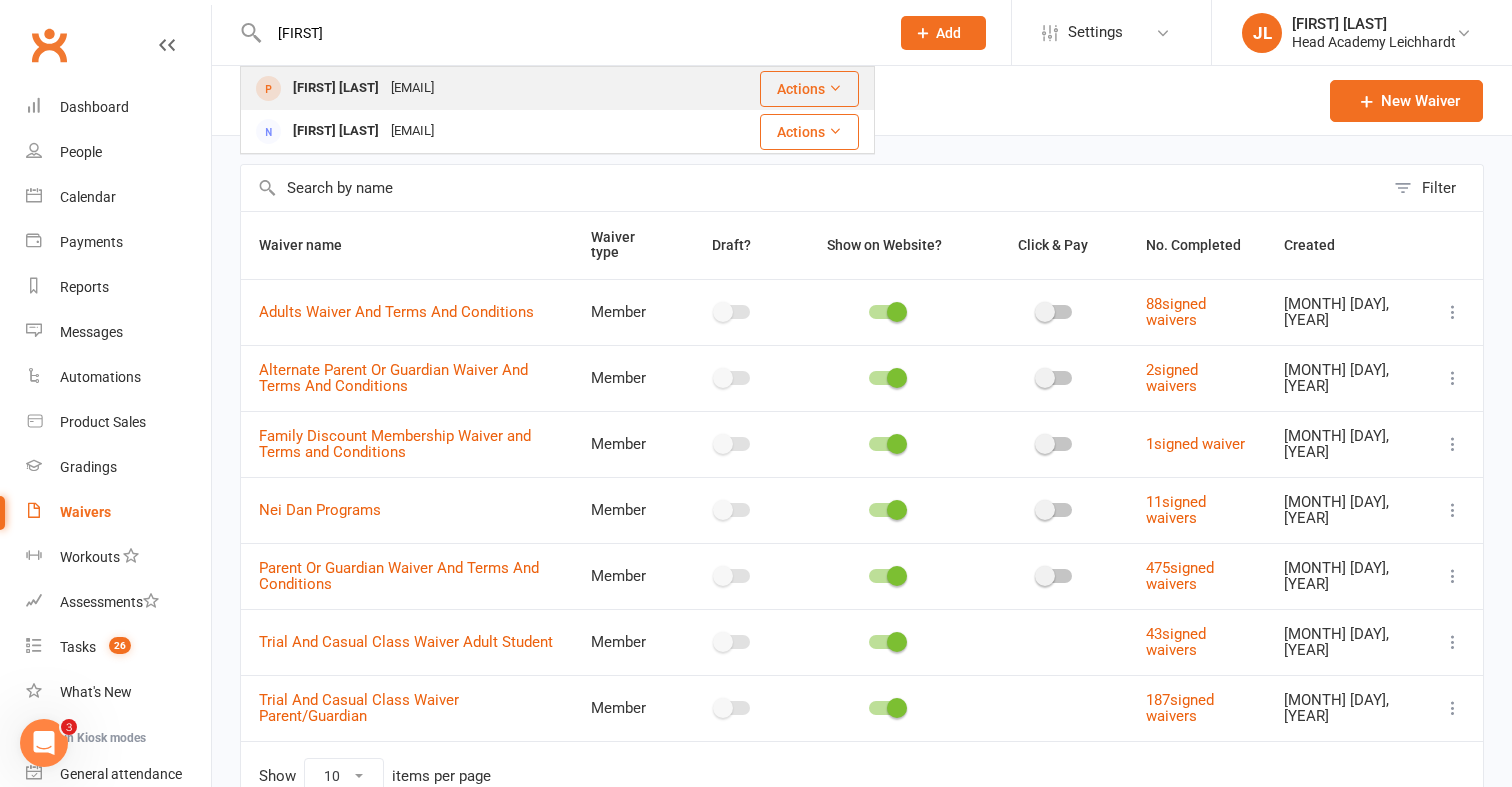 type on "[FIRST]" 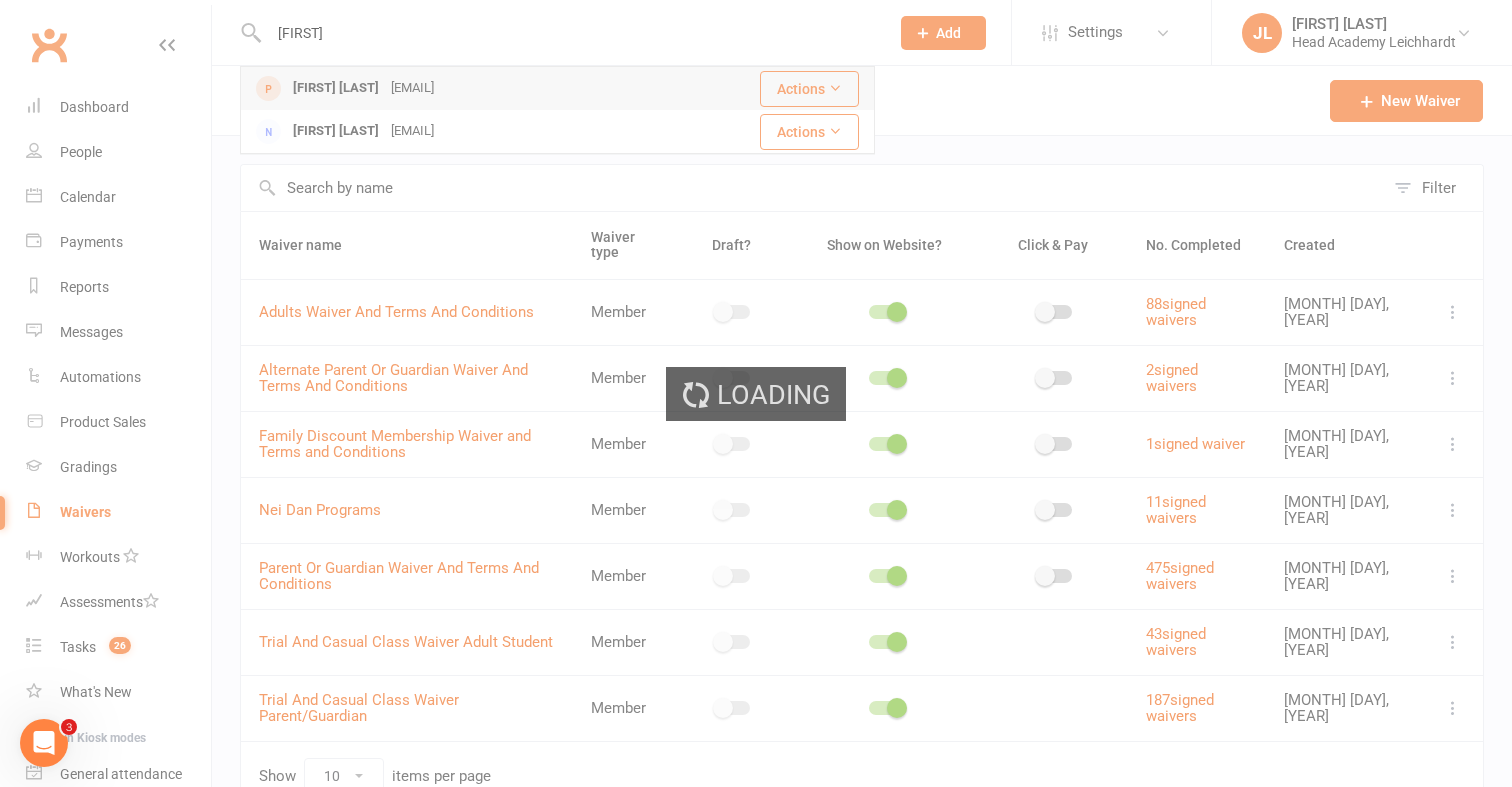 type 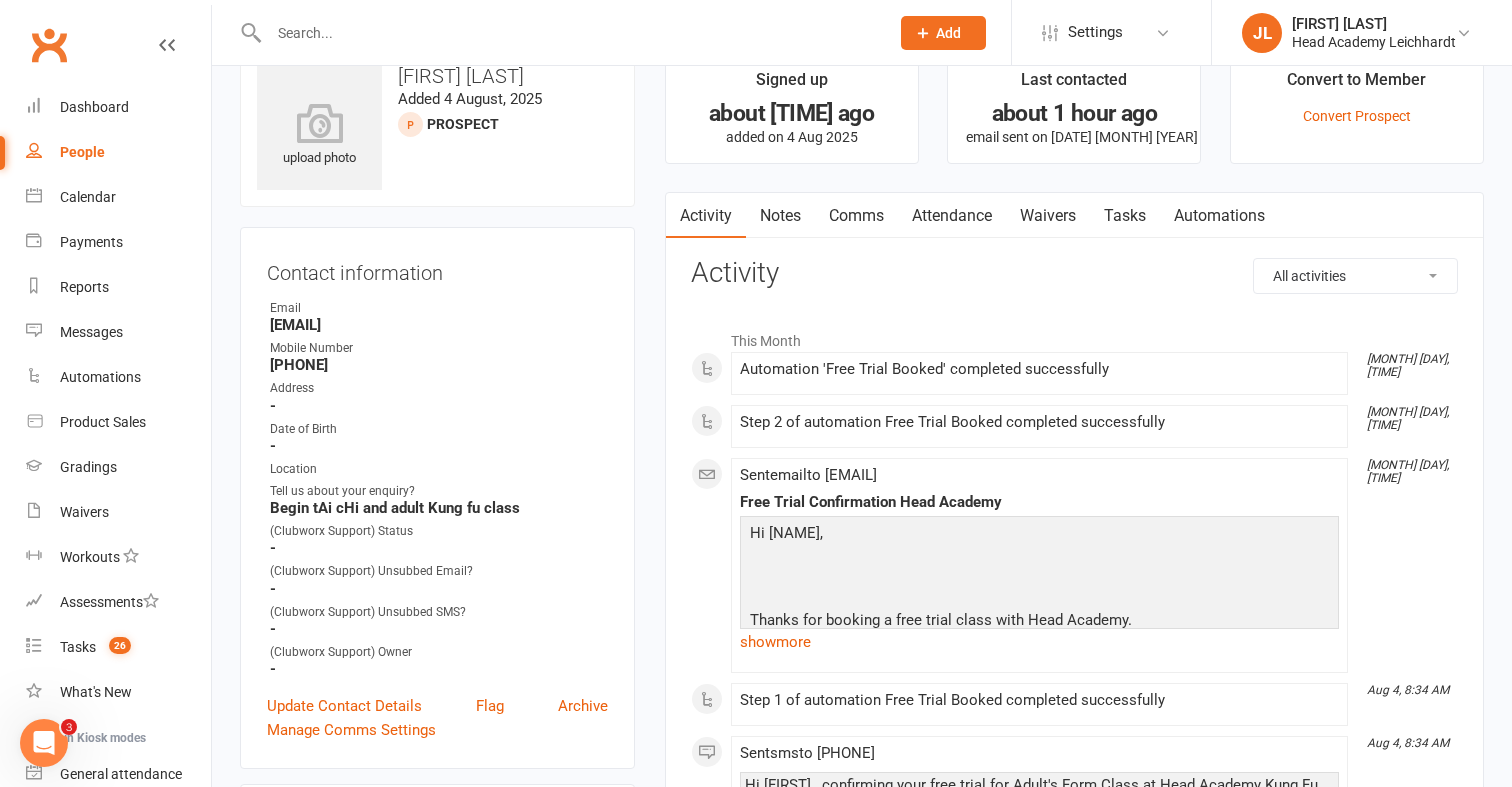 scroll, scrollTop: 0, scrollLeft: 0, axis: both 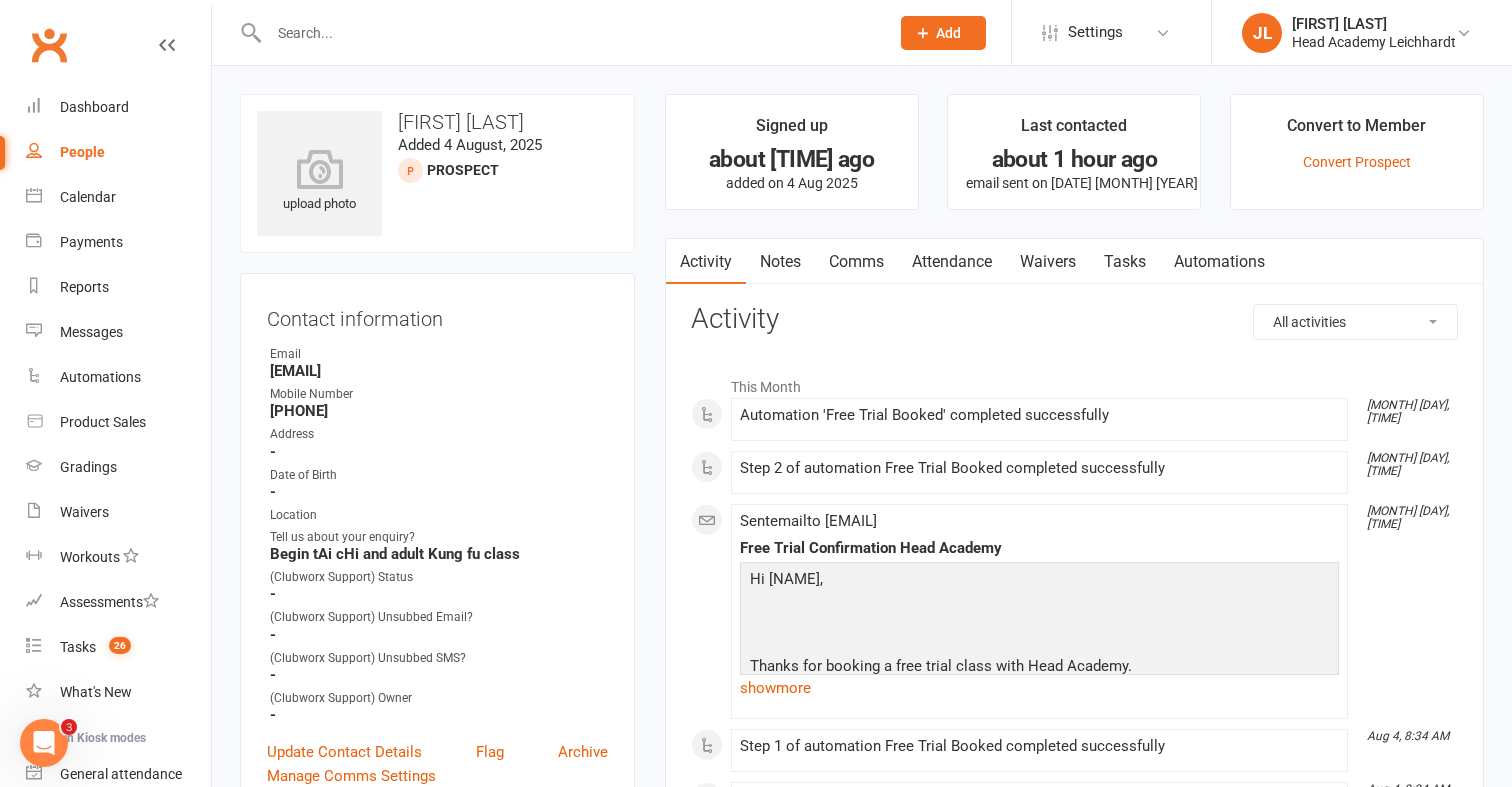 click on "People" at bounding box center [118, 152] 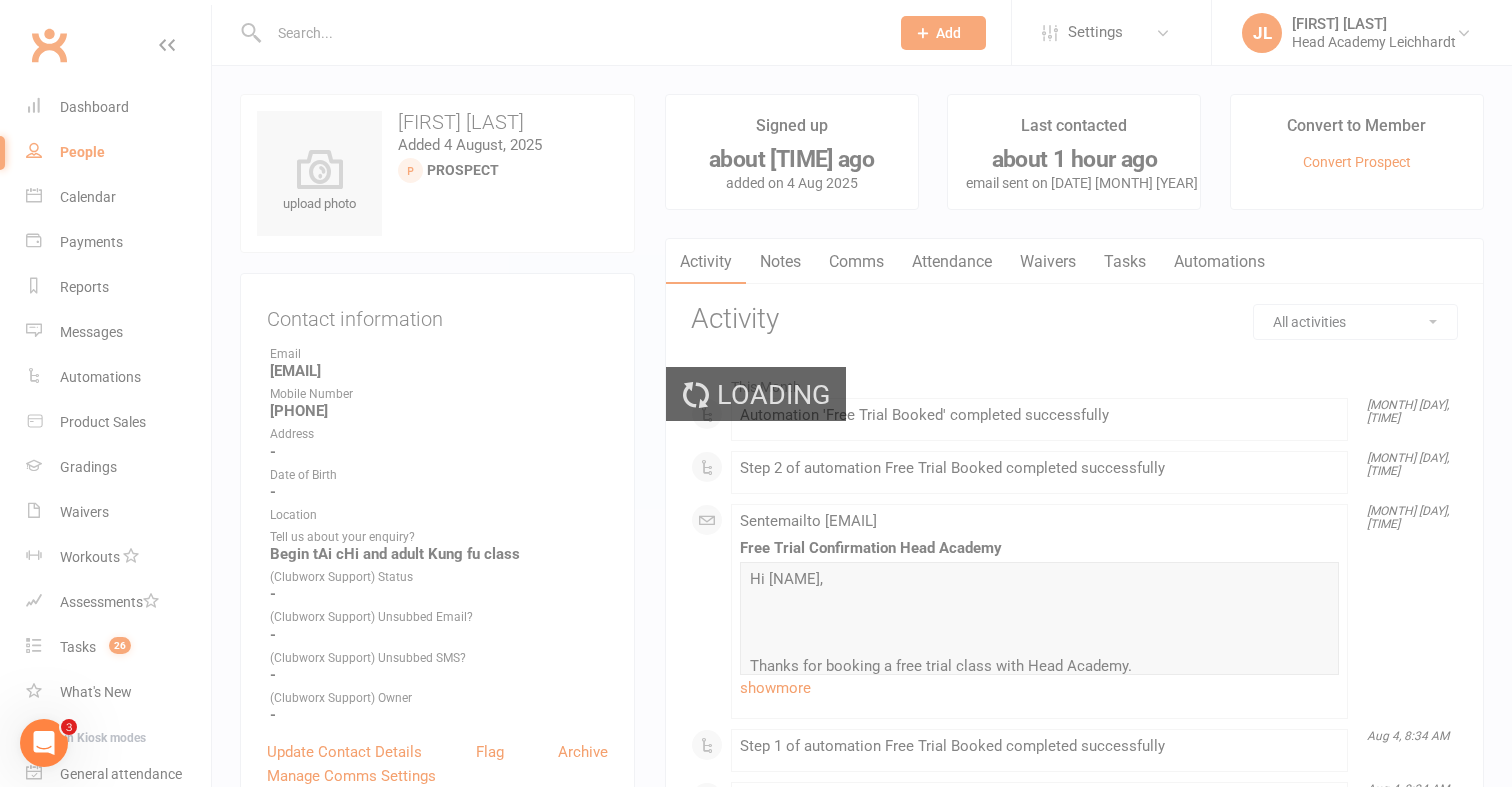 select on "100" 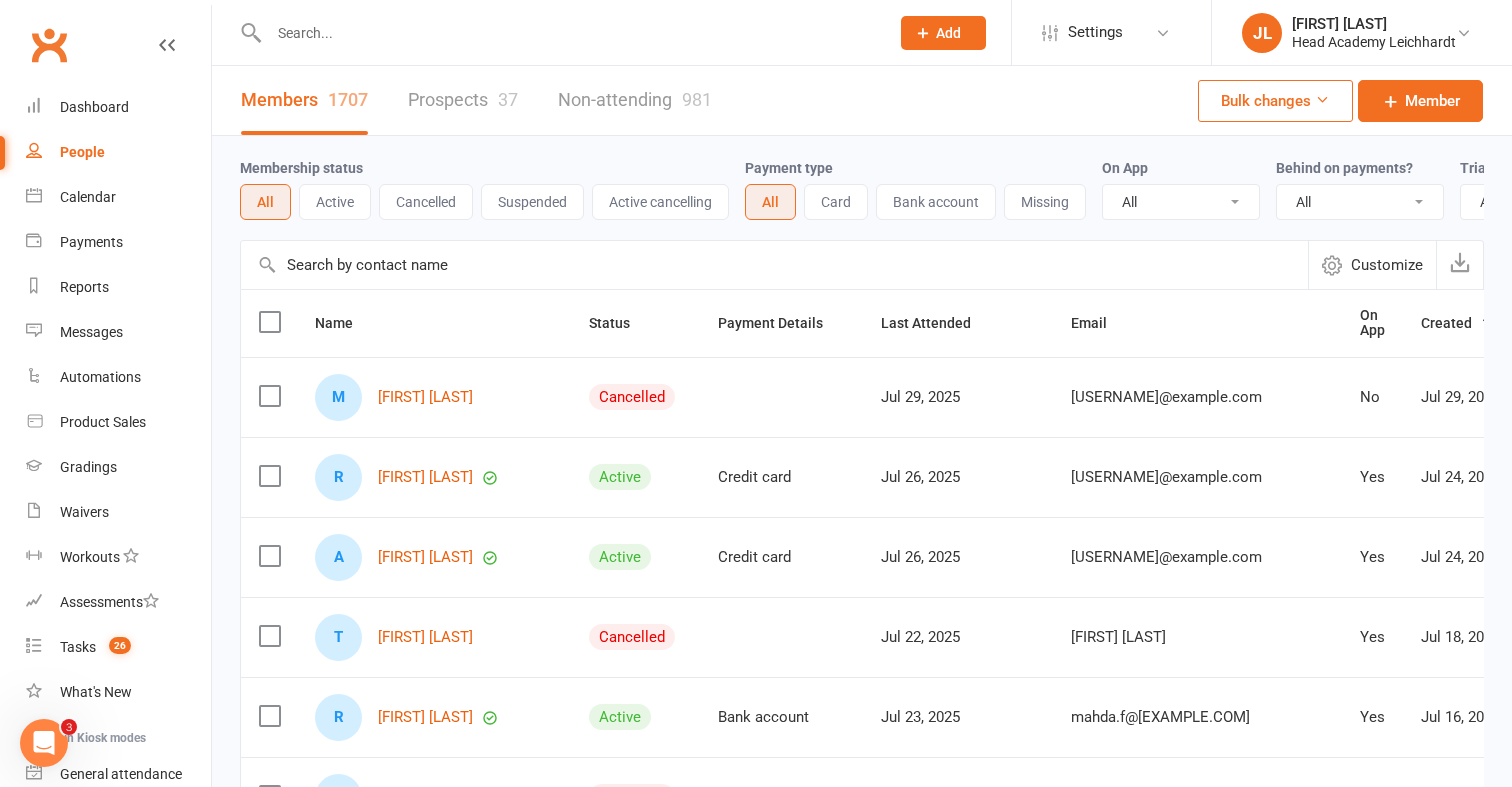 click on "Prospects 37" at bounding box center (463, 100) 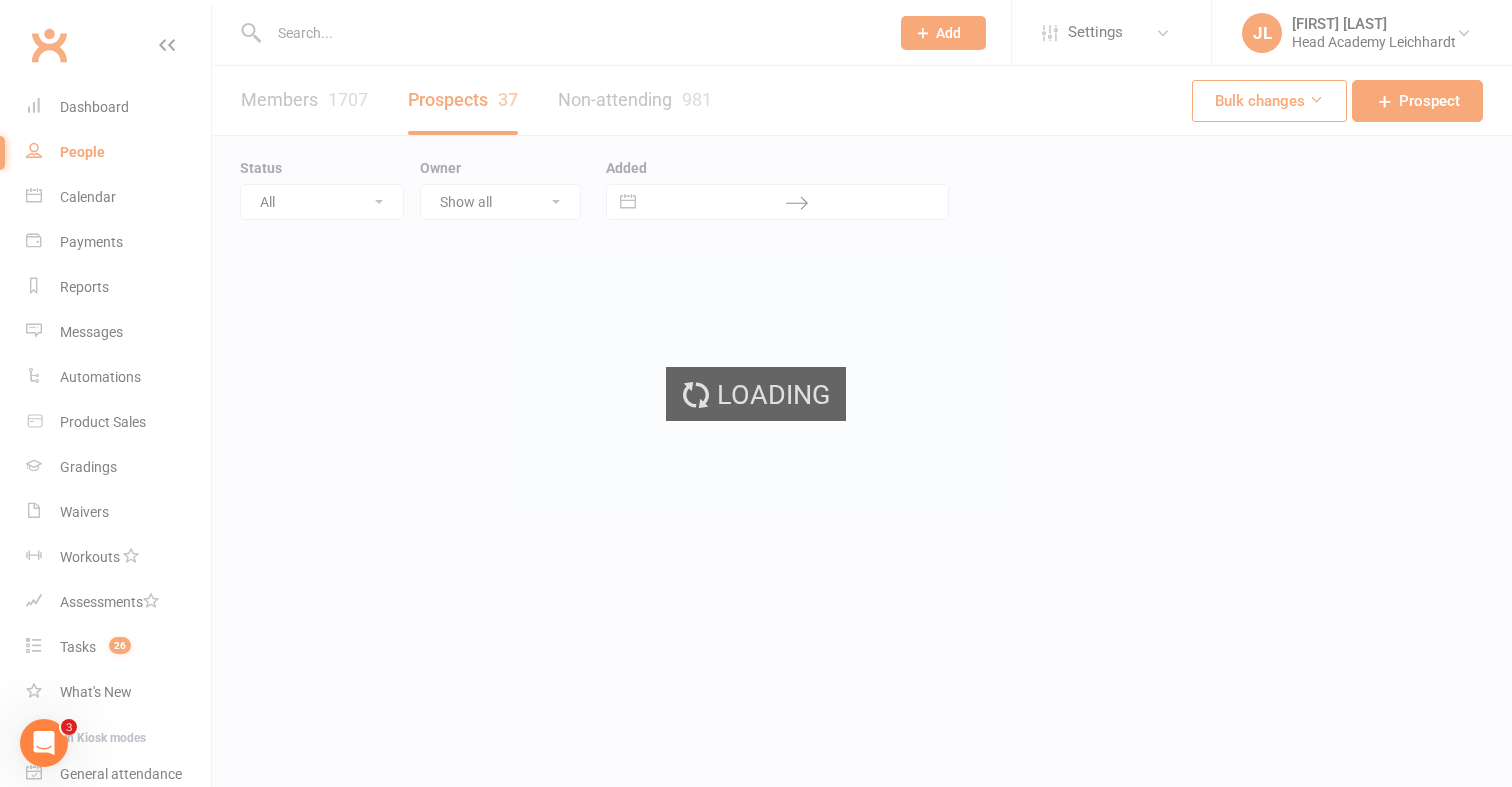 select on "50" 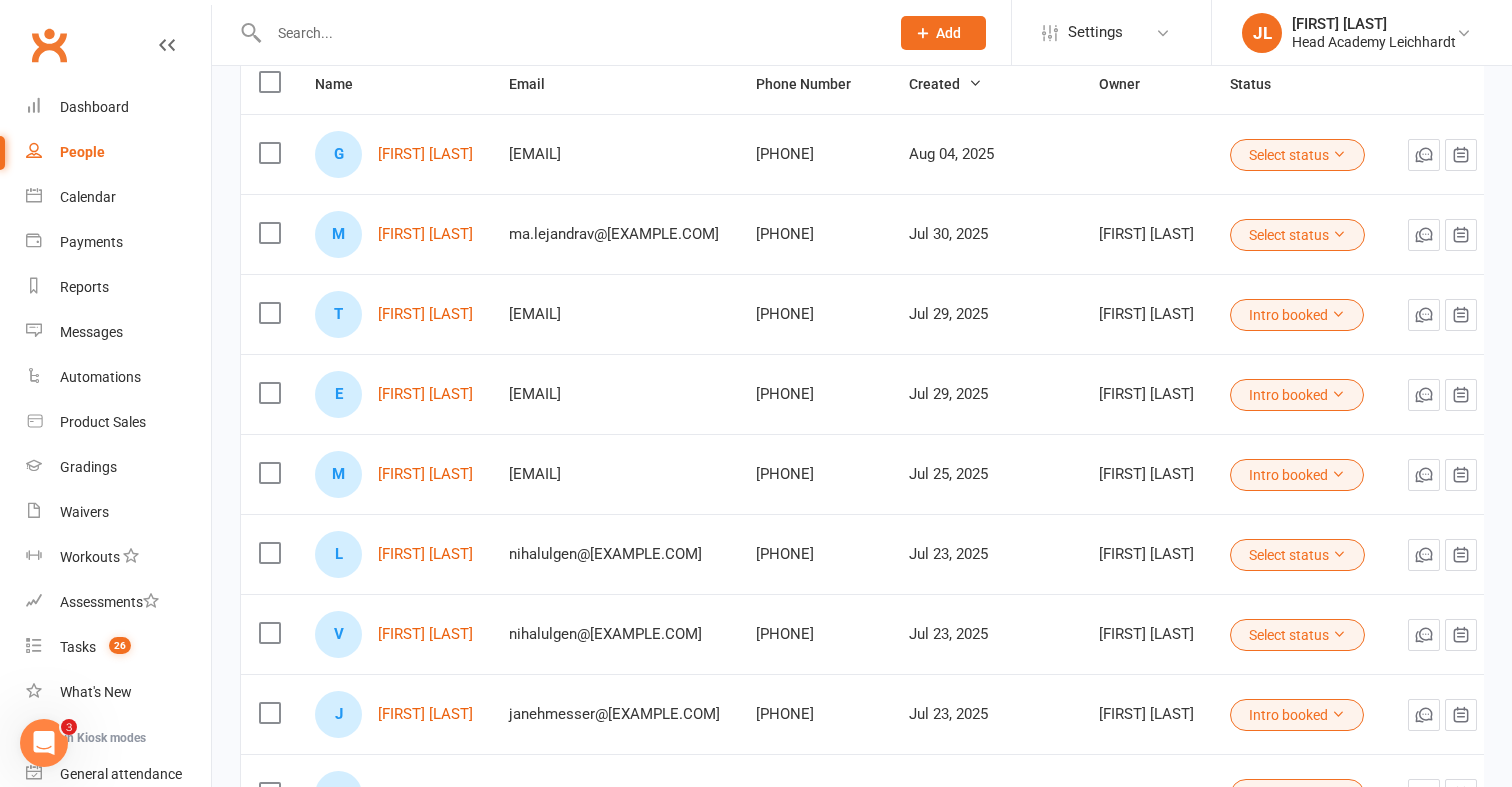 scroll, scrollTop: 210, scrollLeft: 0, axis: vertical 